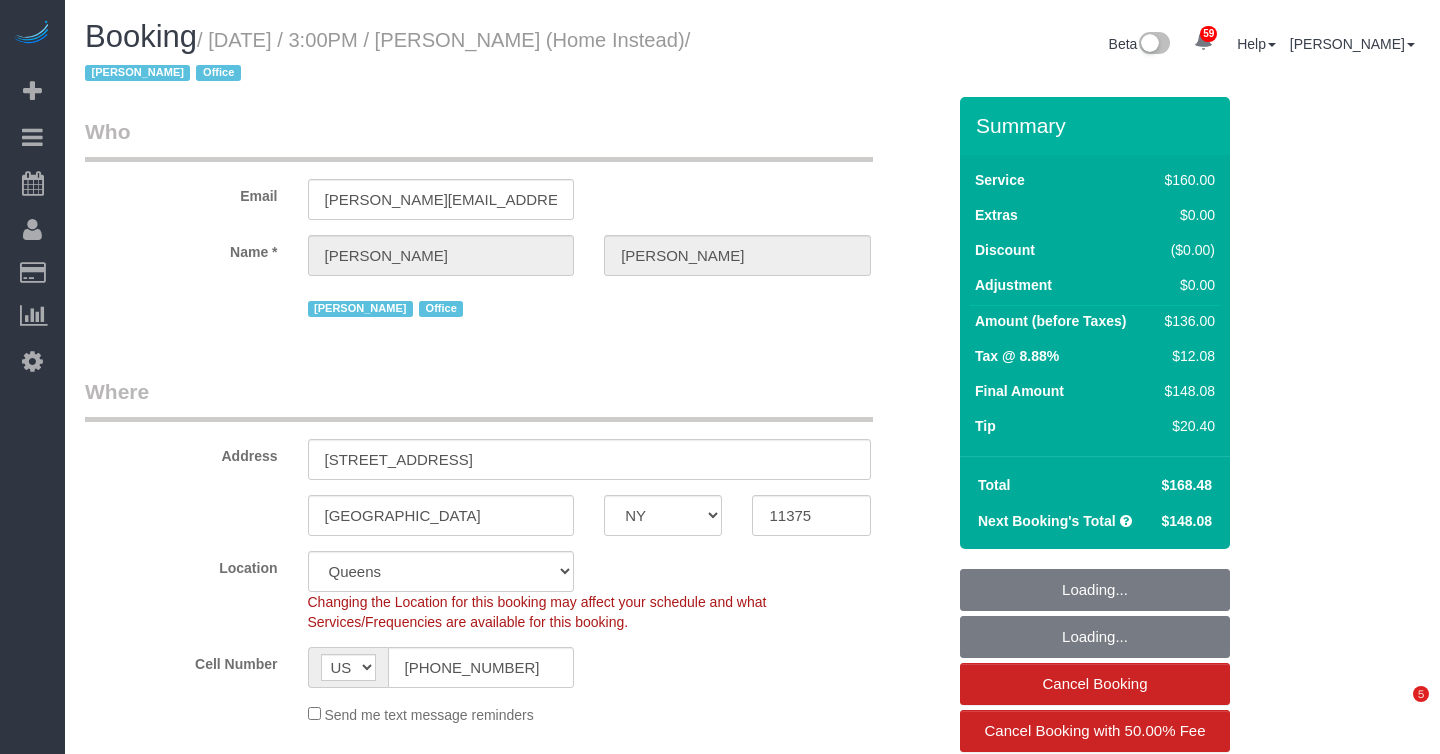 select on "NY" 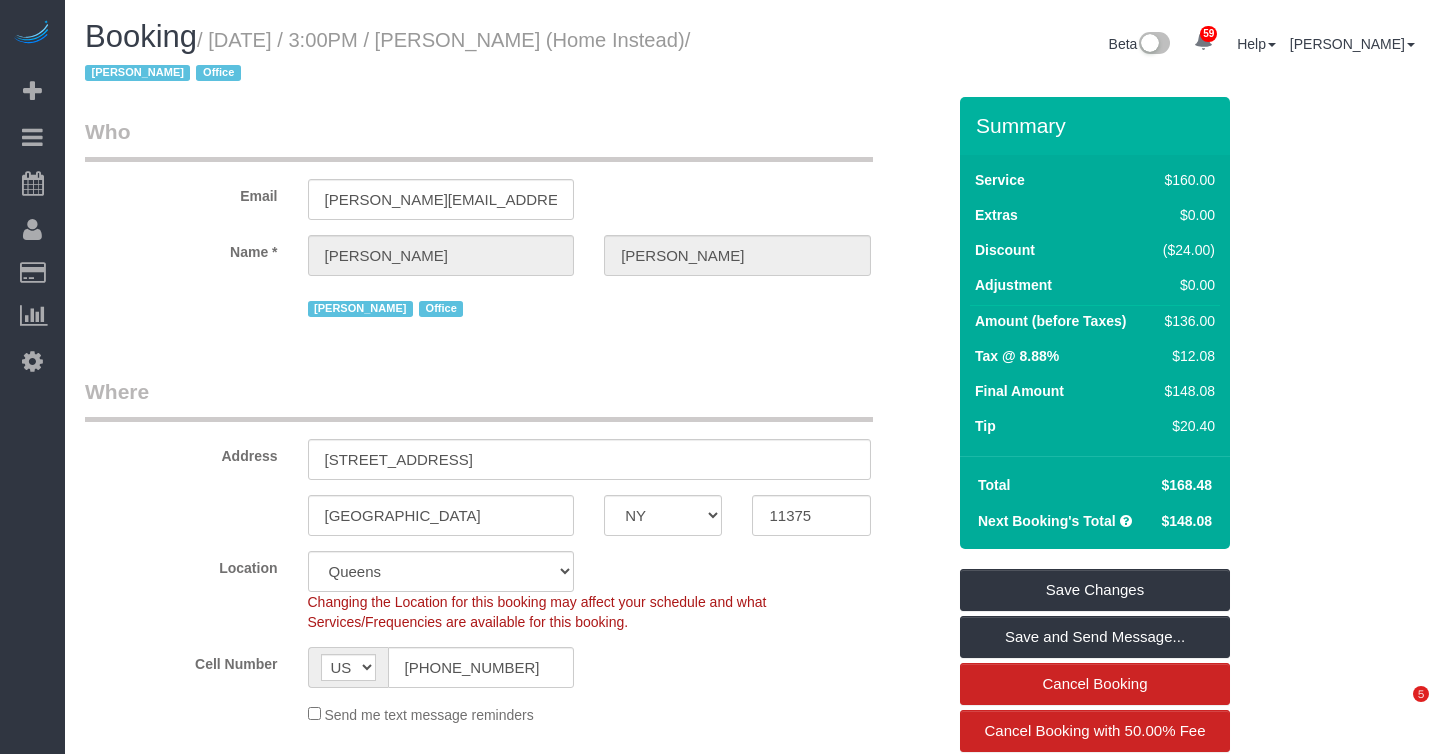 scroll, scrollTop: 0, scrollLeft: 0, axis: both 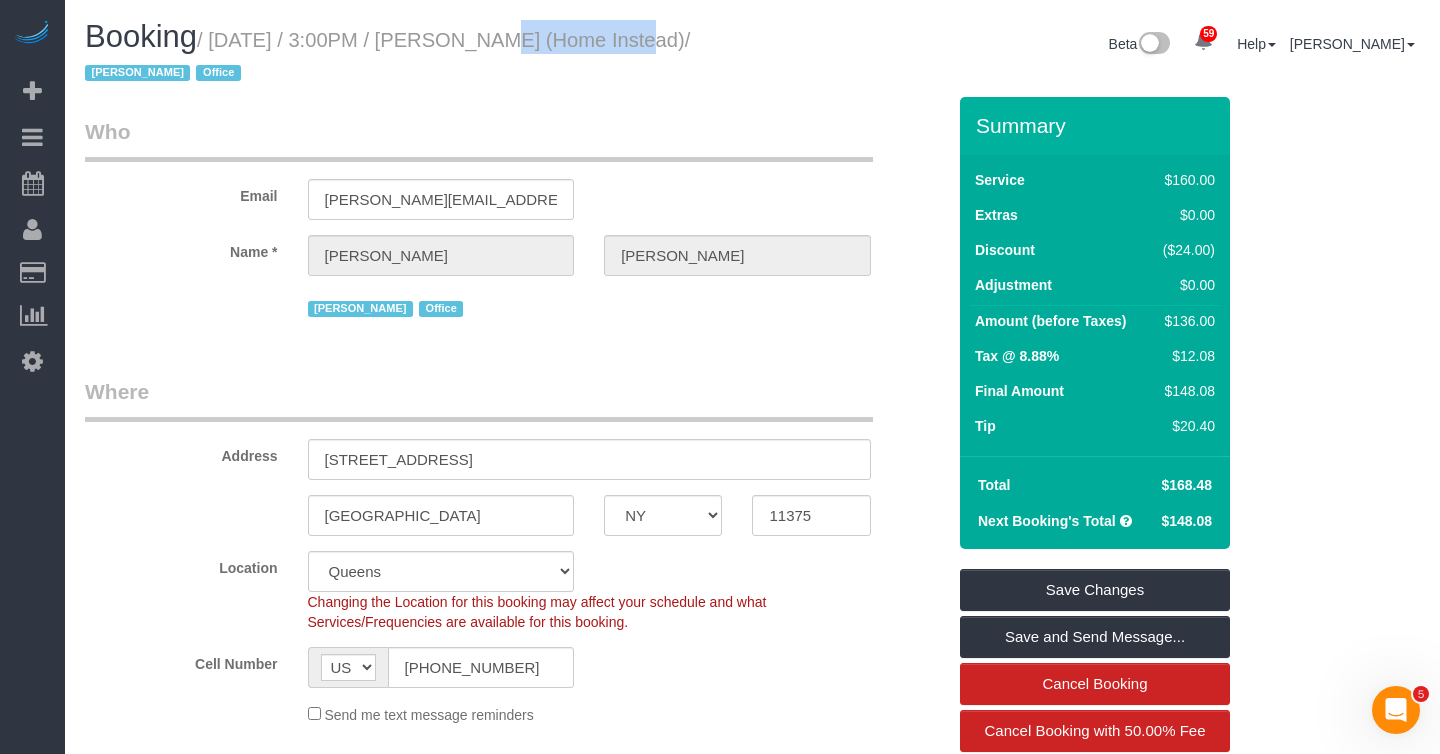 drag, startPoint x: 450, startPoint y: 40, endPoint x: 588, endPoint y: 51, distance: 138.43771 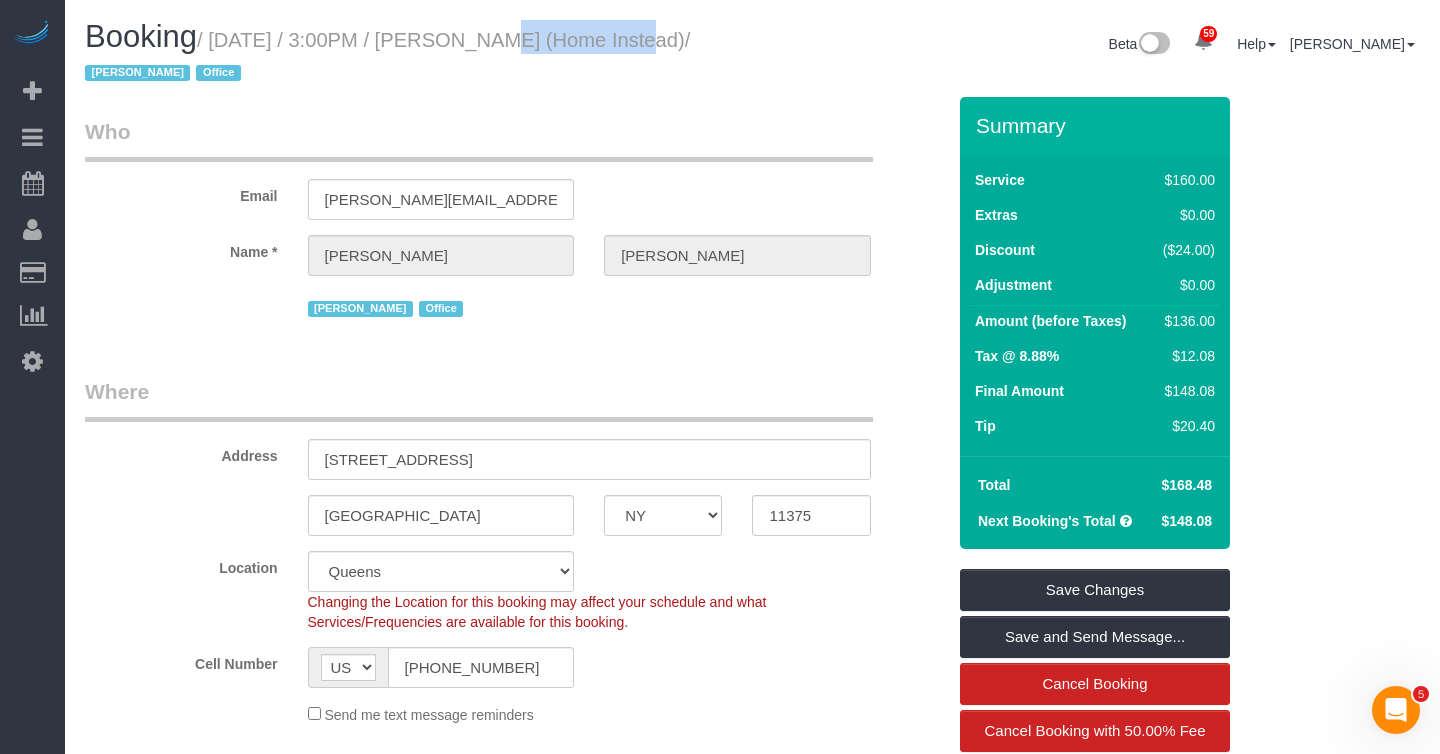 click on "/ [DATE] / 3:00PM / [PERSON_NAME] (Home Instead)
/
[PERSON_NAME]
Office" at bounding box center (387, 57) 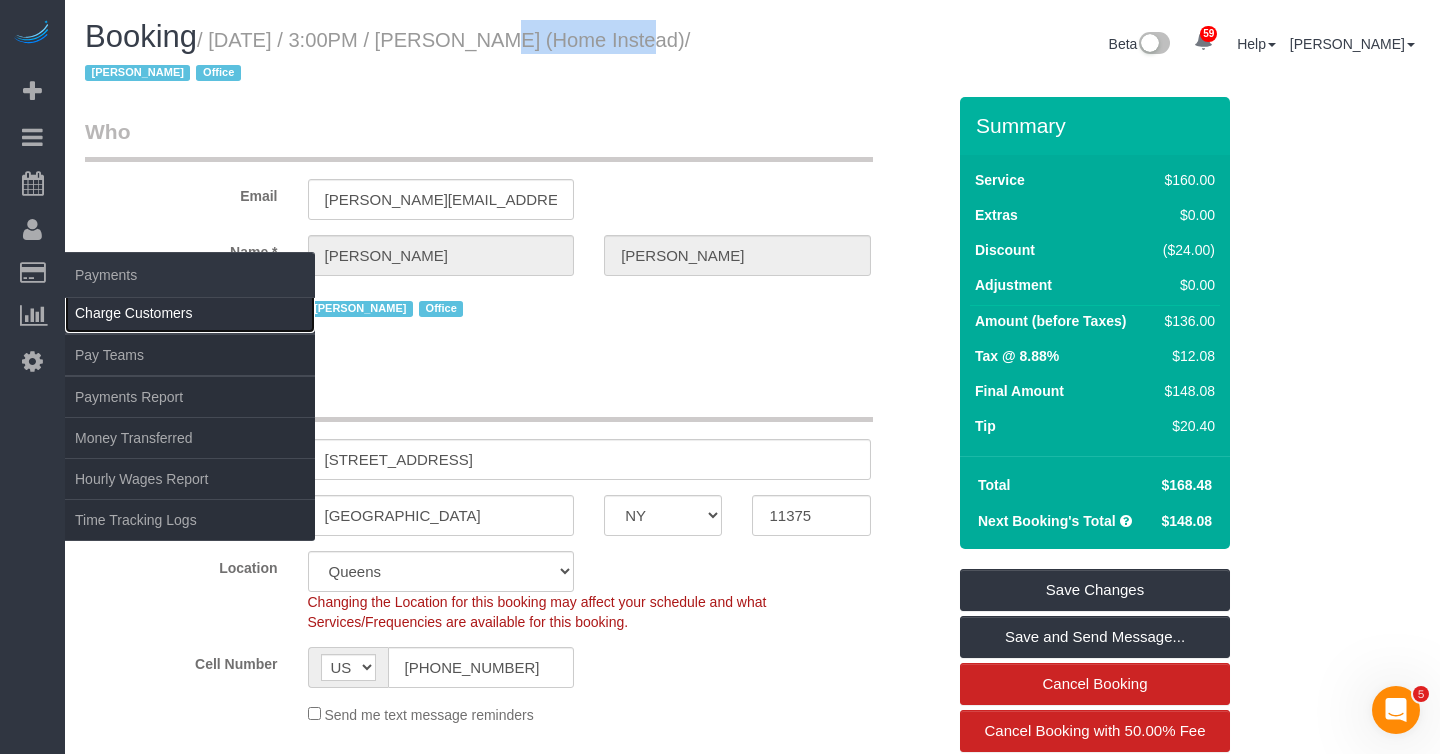 click on "Charge Customers" at bounding box center (190, 313) 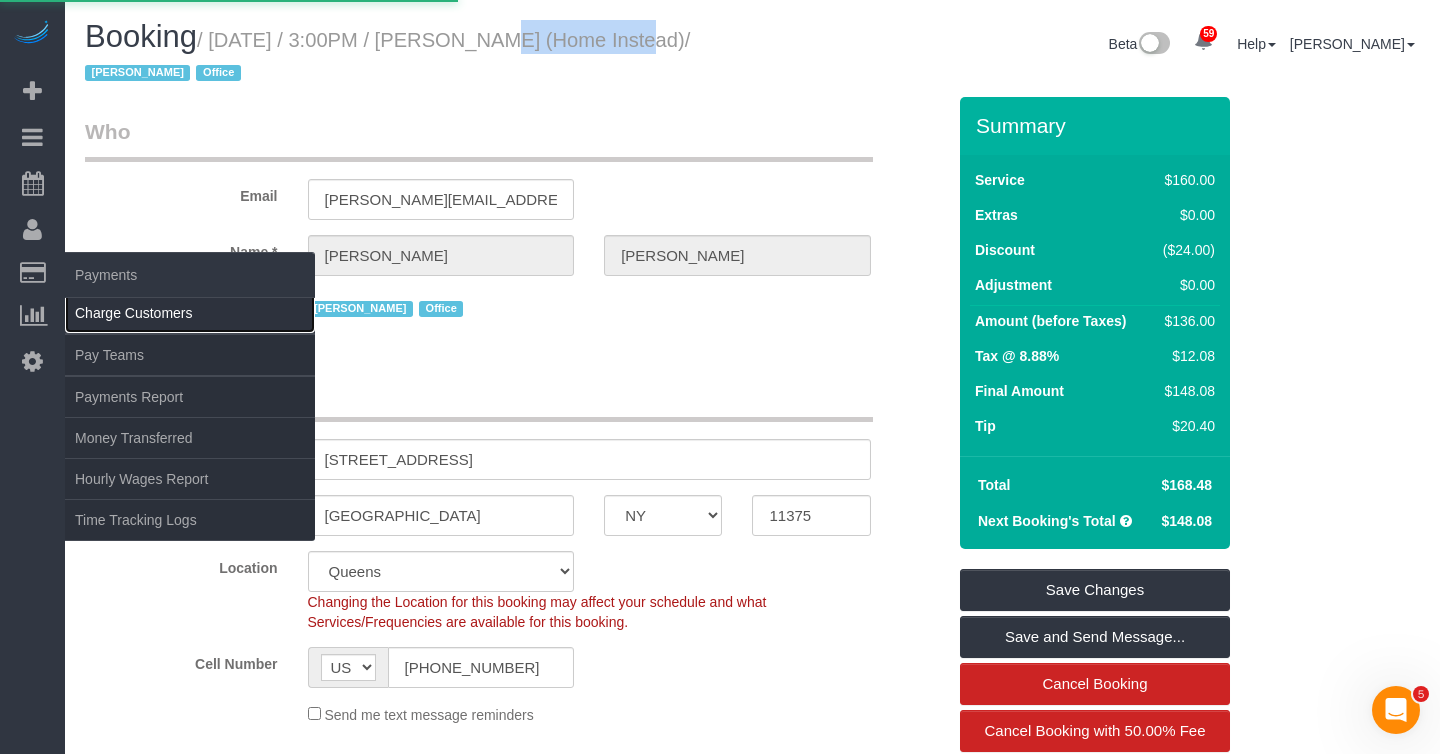 select 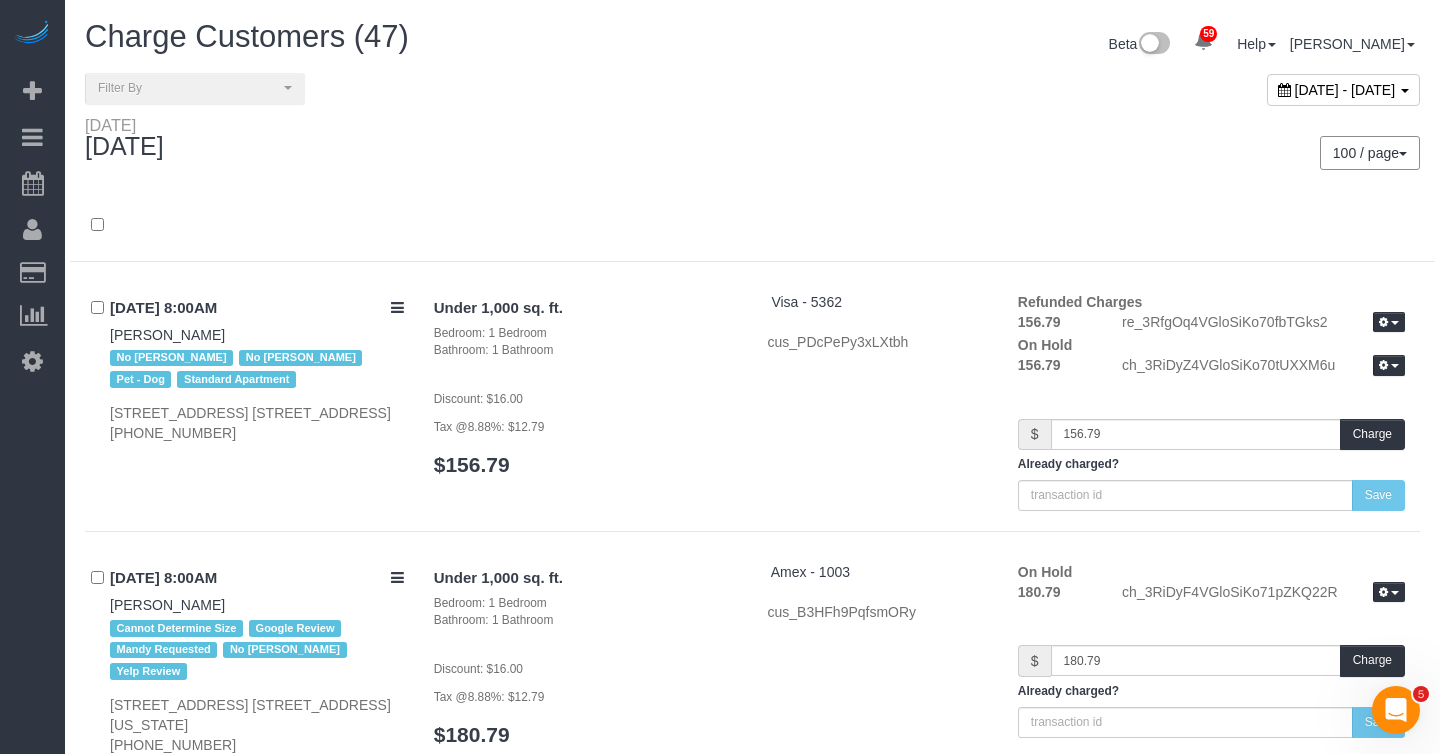 click on "[DATE] - [DATE]" at bounding box center [1345, 90] 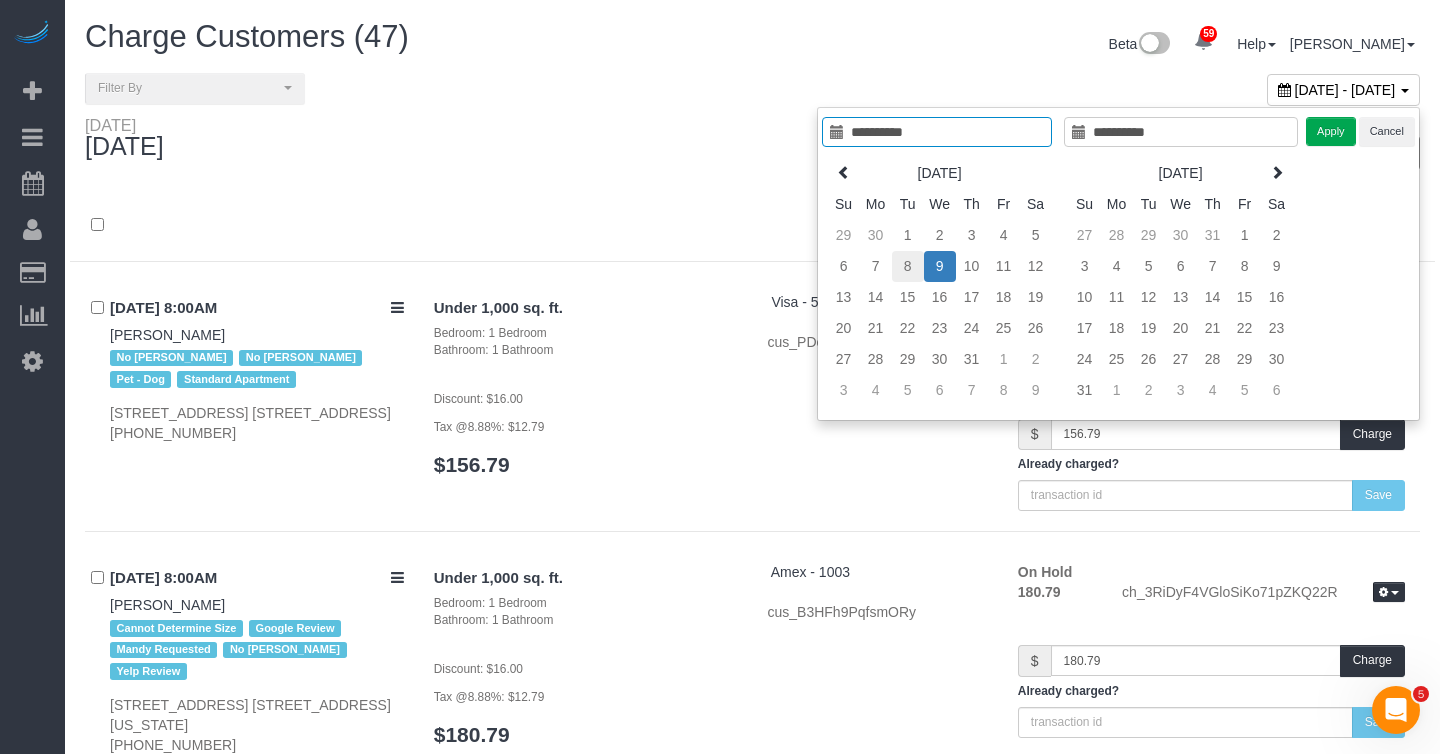 type on "**********" 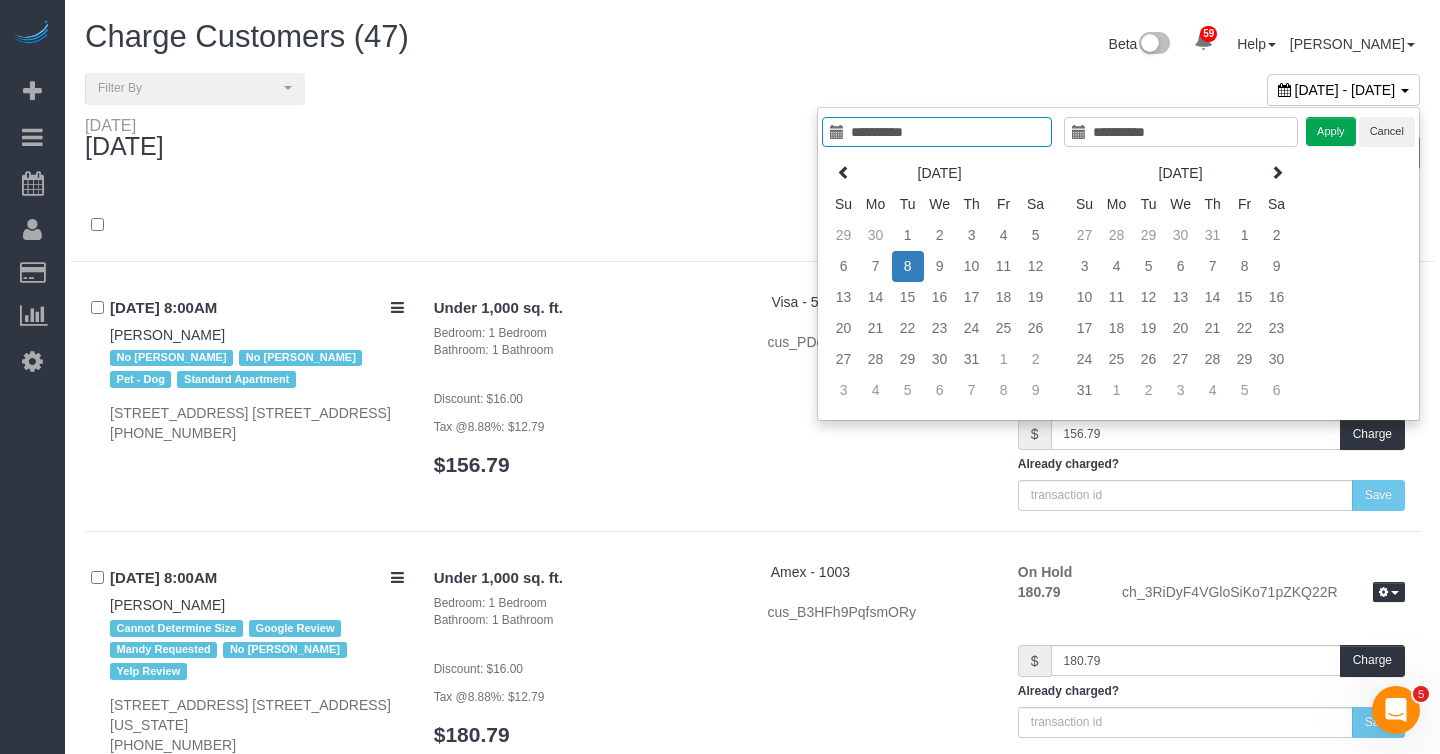 type on "**********" 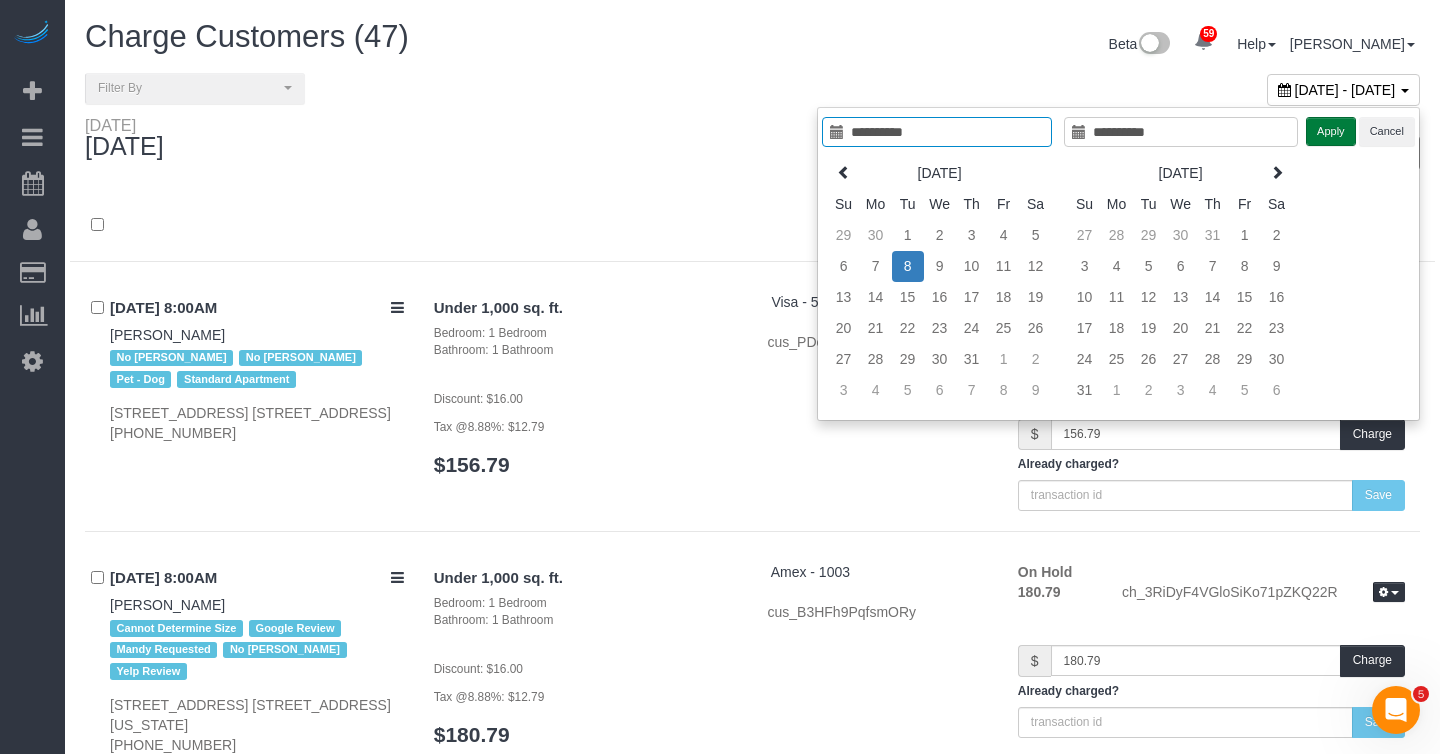 click on "Apply" at bounding box center [1331, 131] 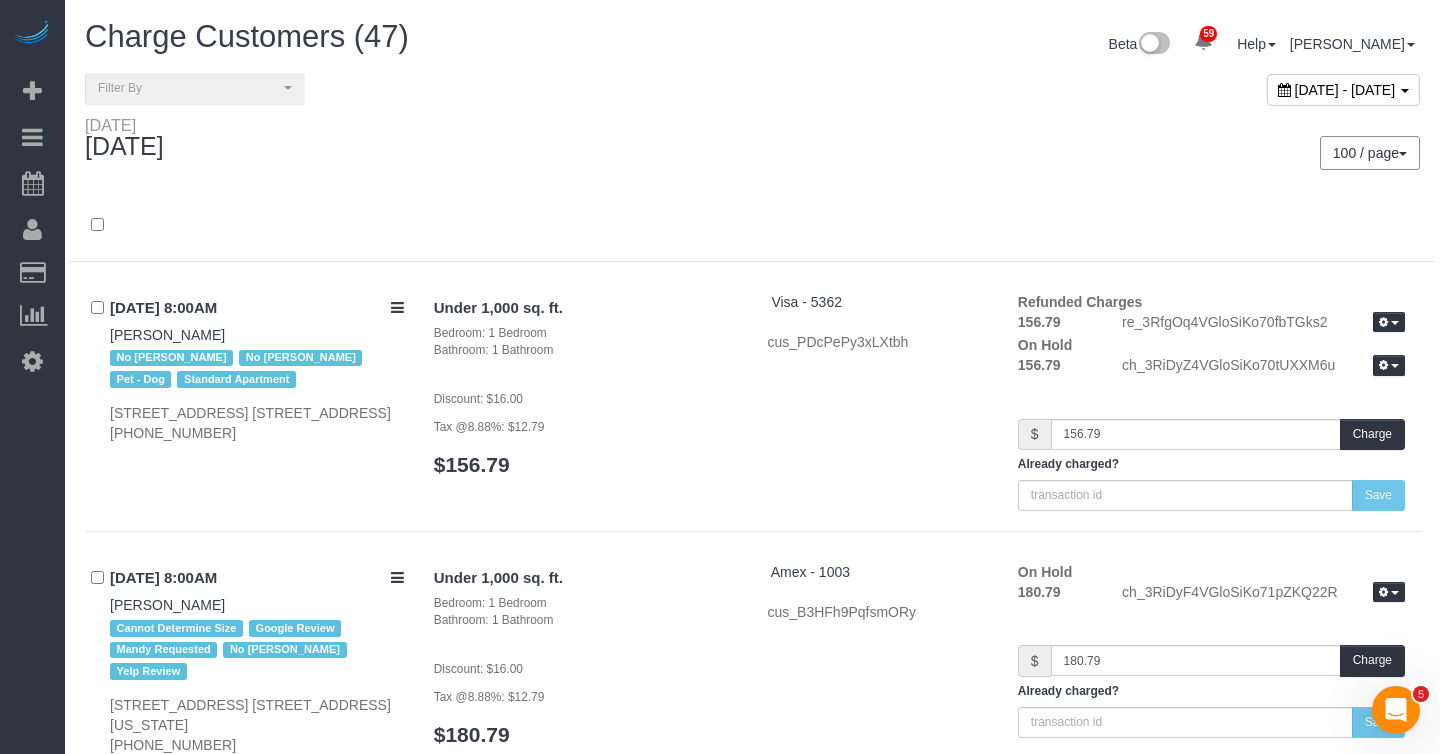 click on "100 / page
10 / page
20 / page
30 / page
40 / page
50 / page
100 / page" at bounding box center (1094, 153) 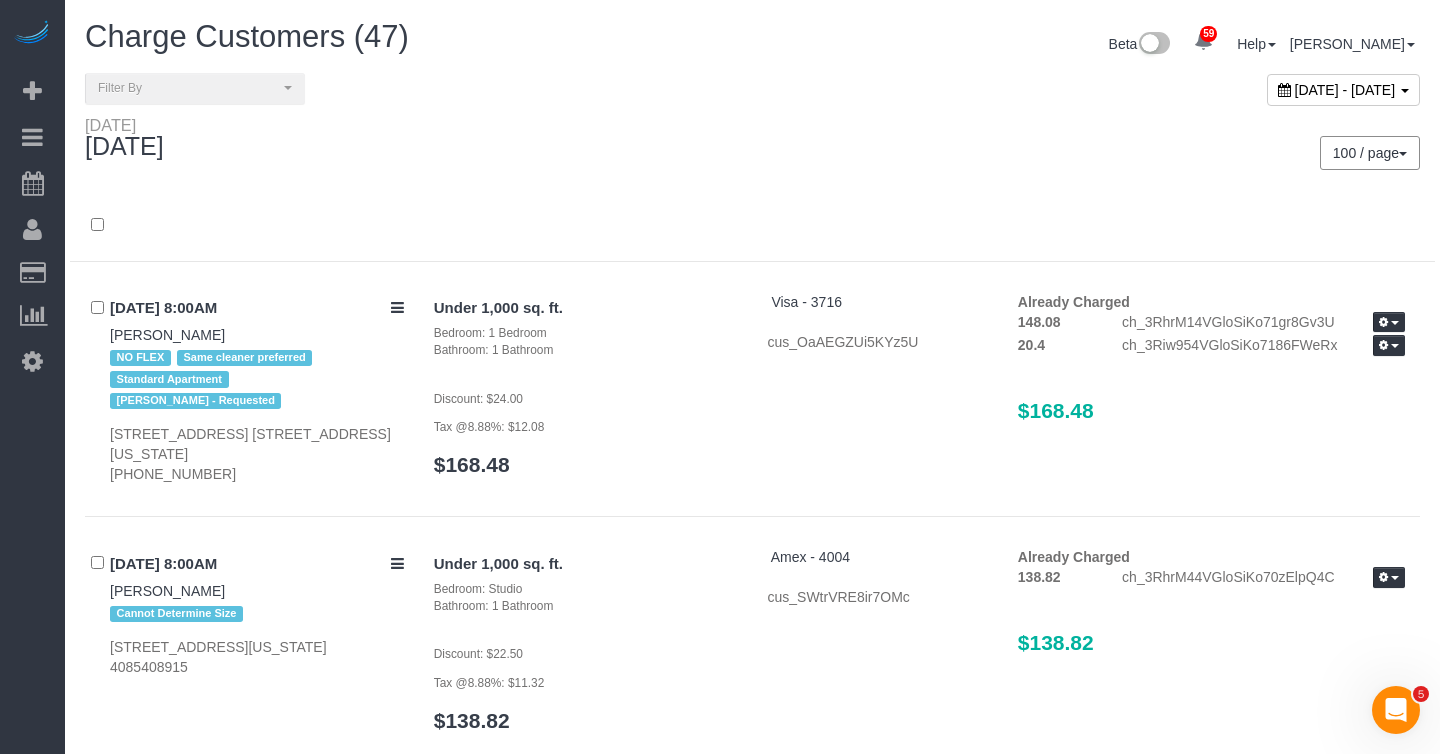 scroll, scrollTop: 10534, scrollLeft: 0, axis: vertical 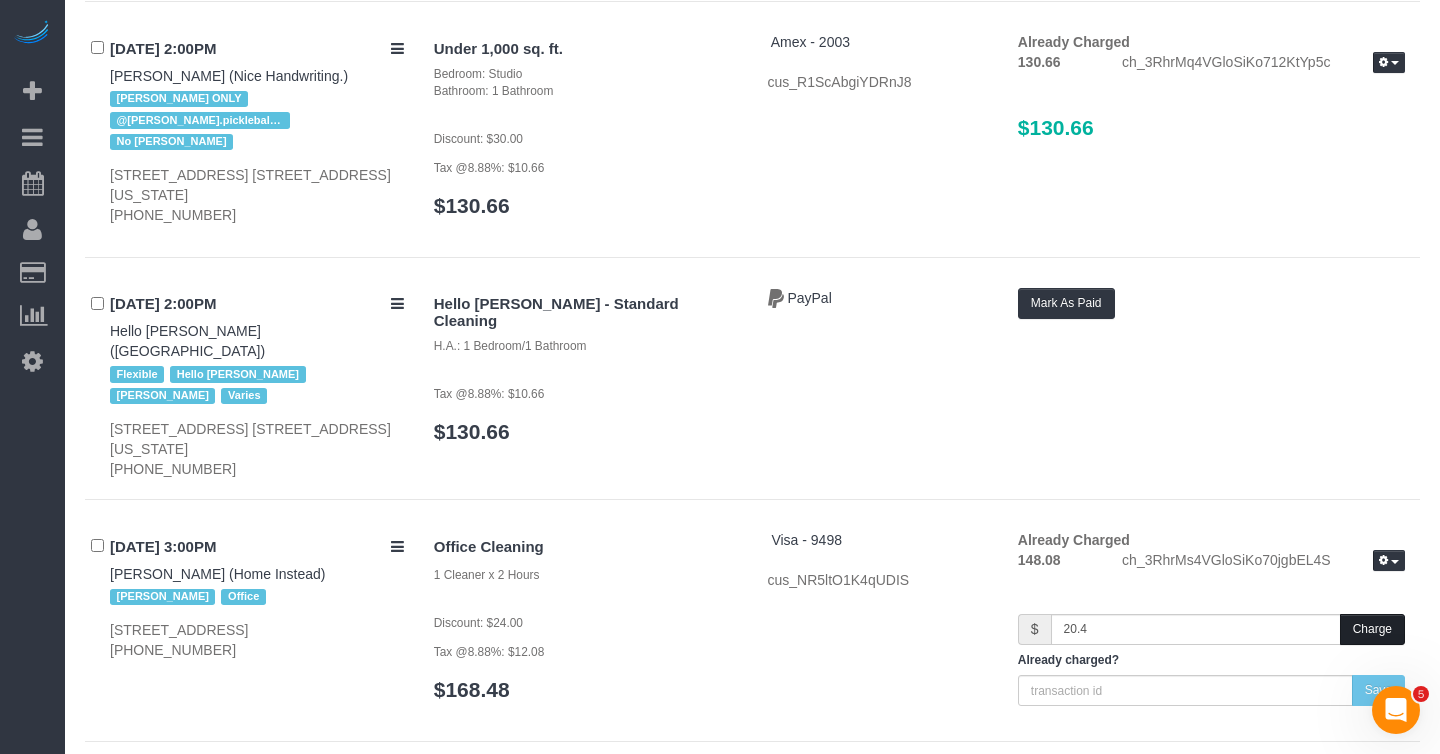 click on "Charge" at bounding box center (1372, 629) 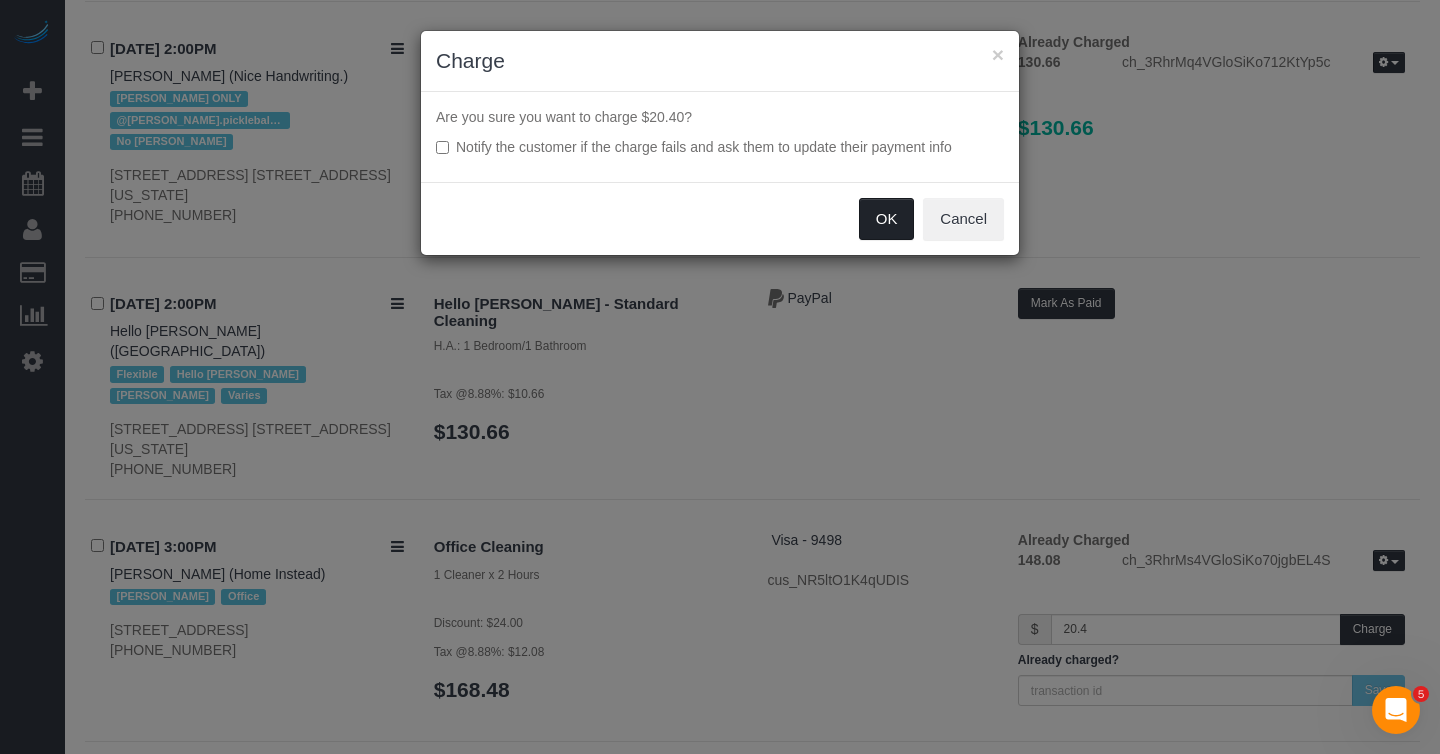 click on "OK" at bounding box center [887, 219] 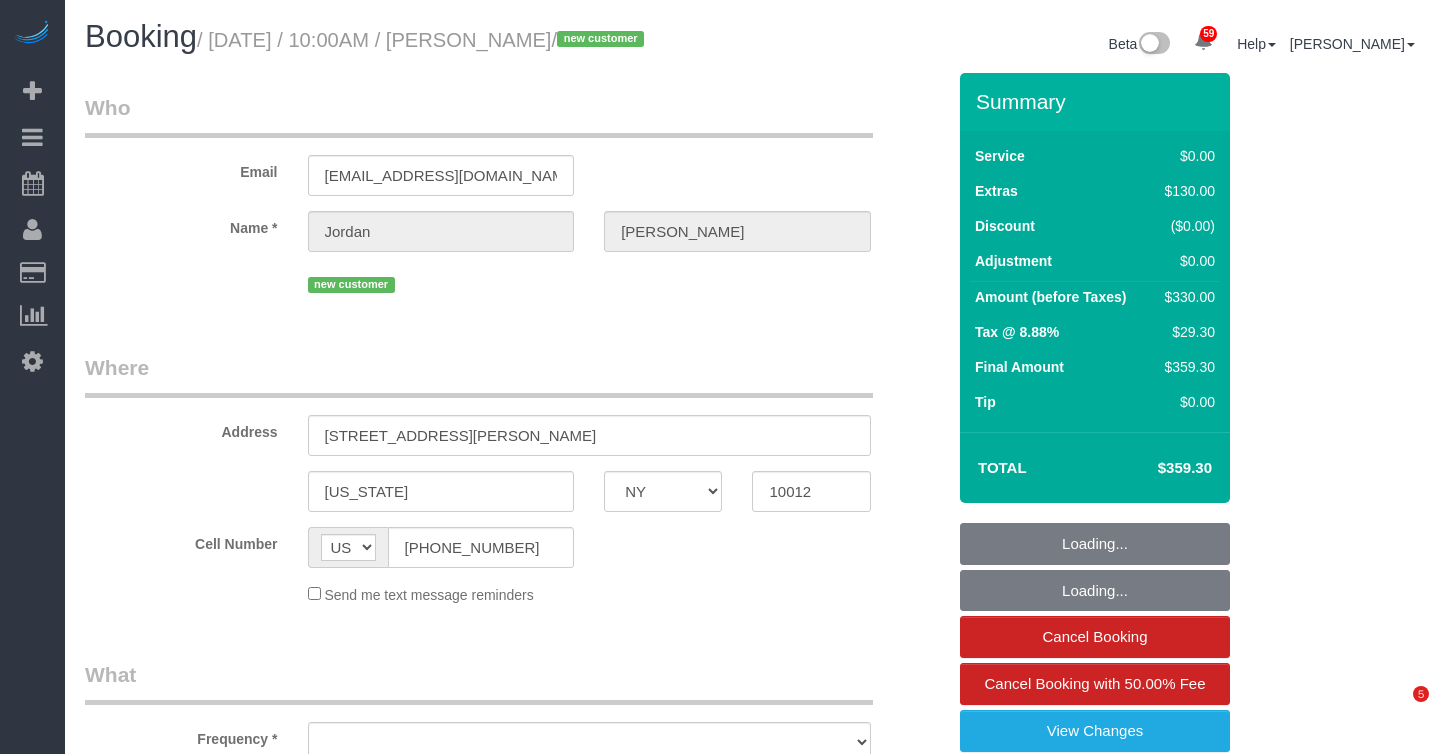 select on "NY" 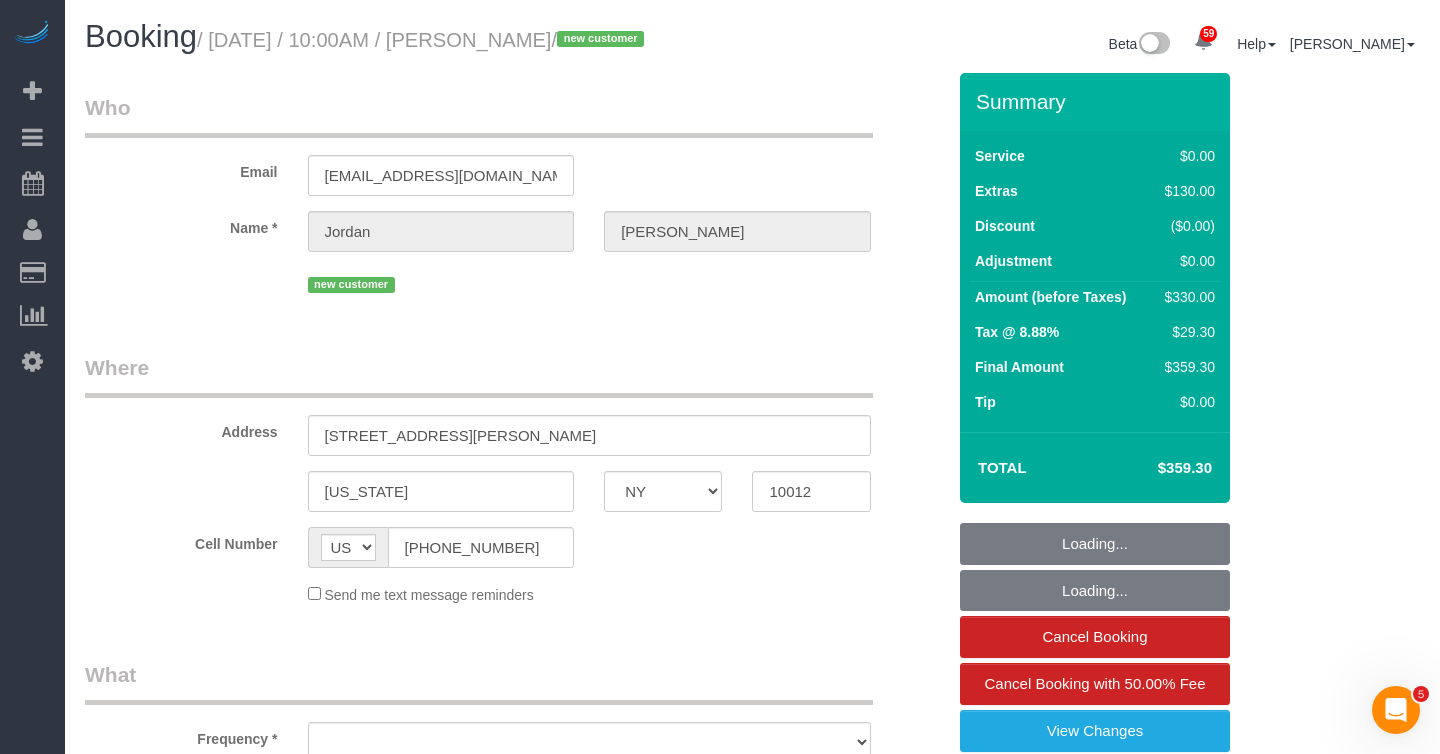 scroll, scrollTop: 0, scrollLeft: 0, axis: both 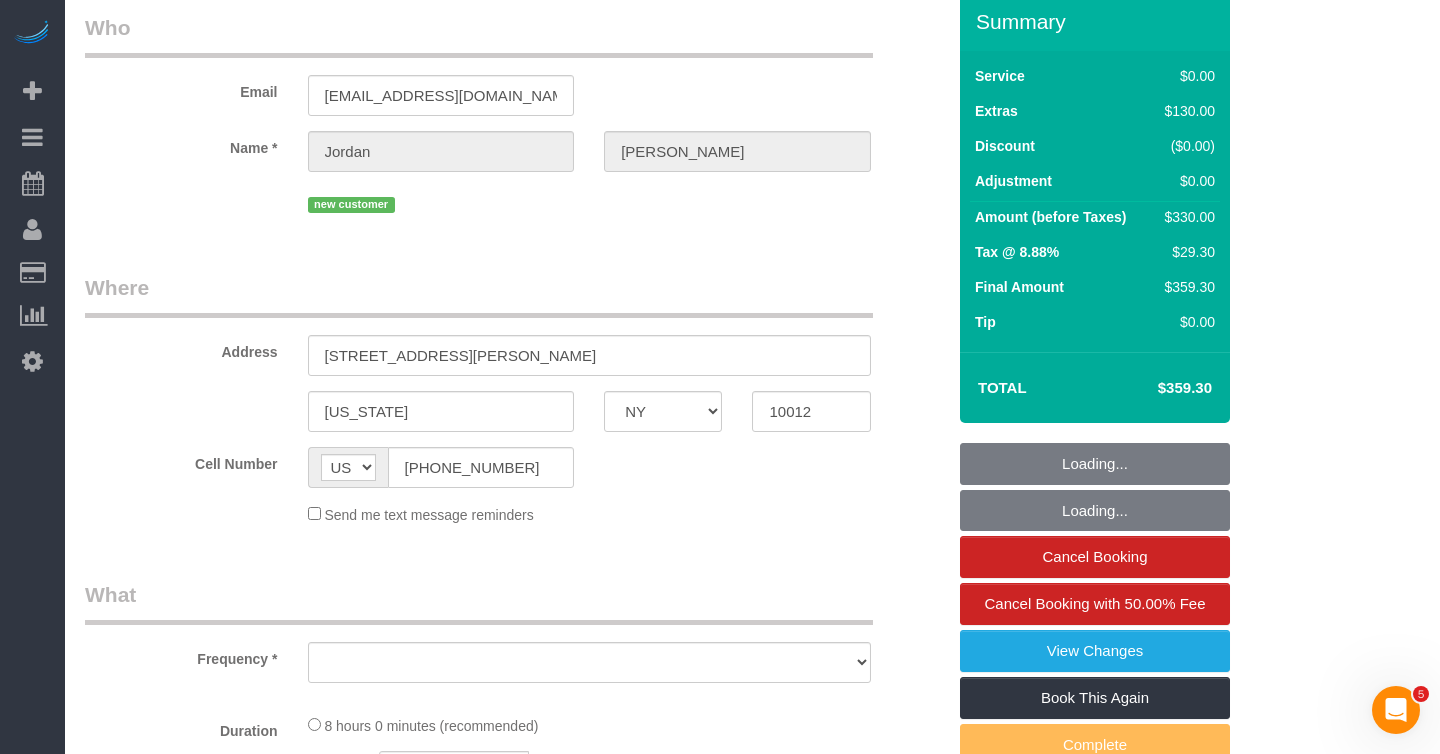 select on "object:922" 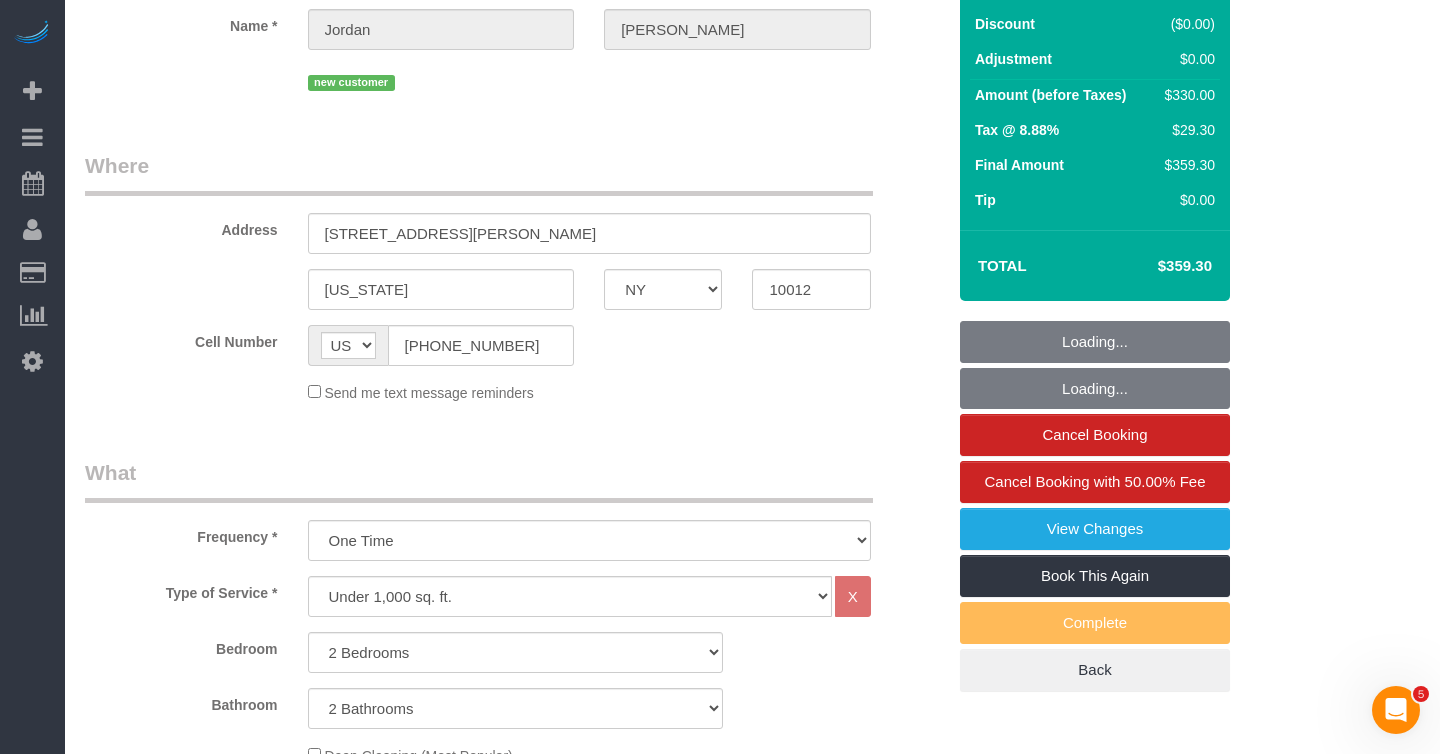 select on "number:57" 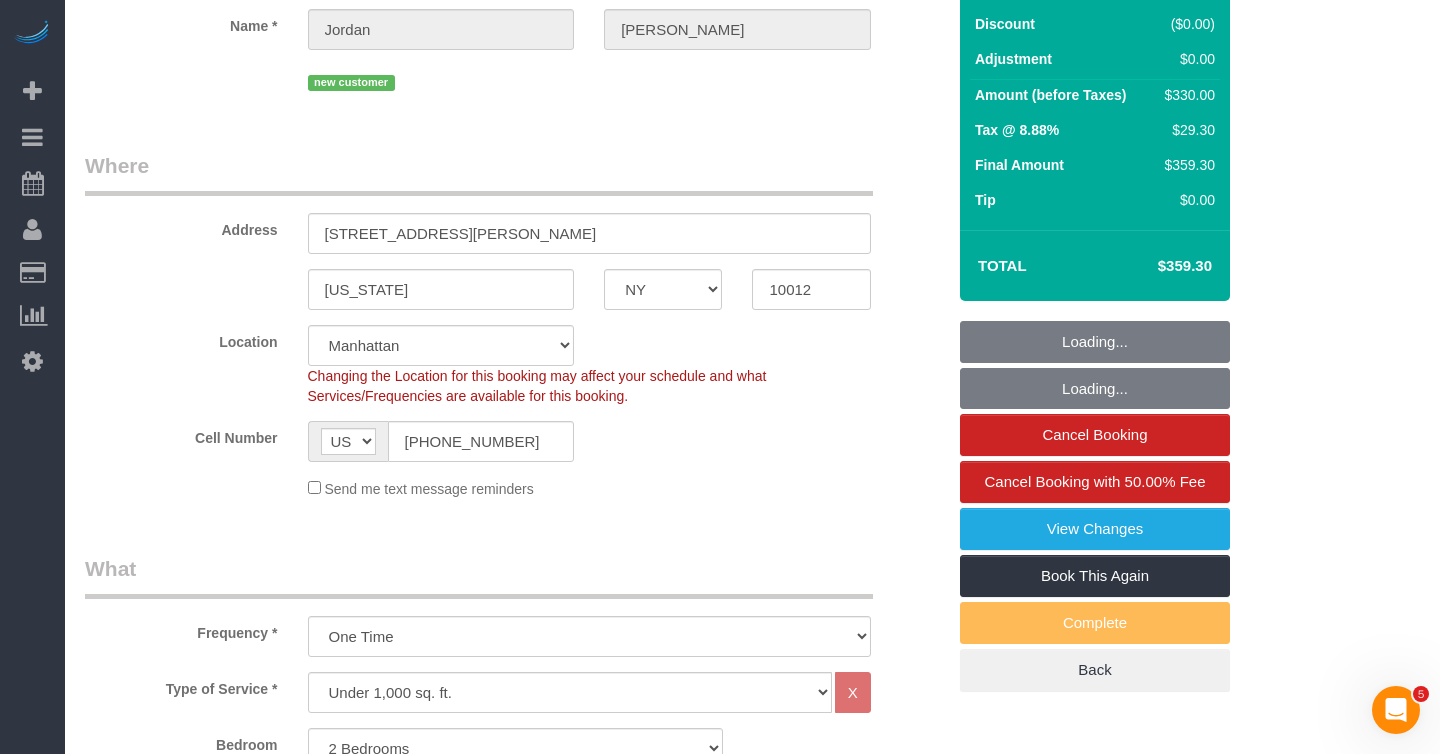 select on "object:1078" 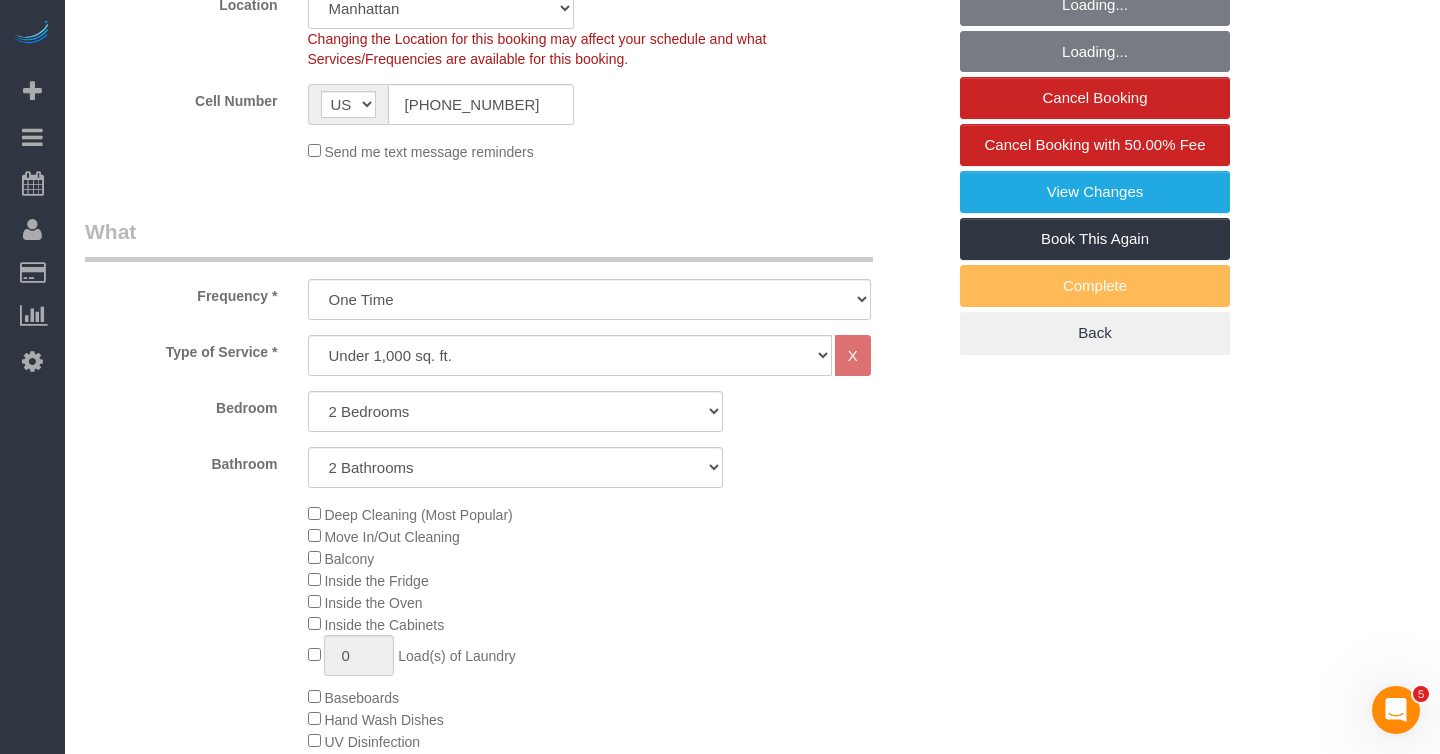 select on "2" 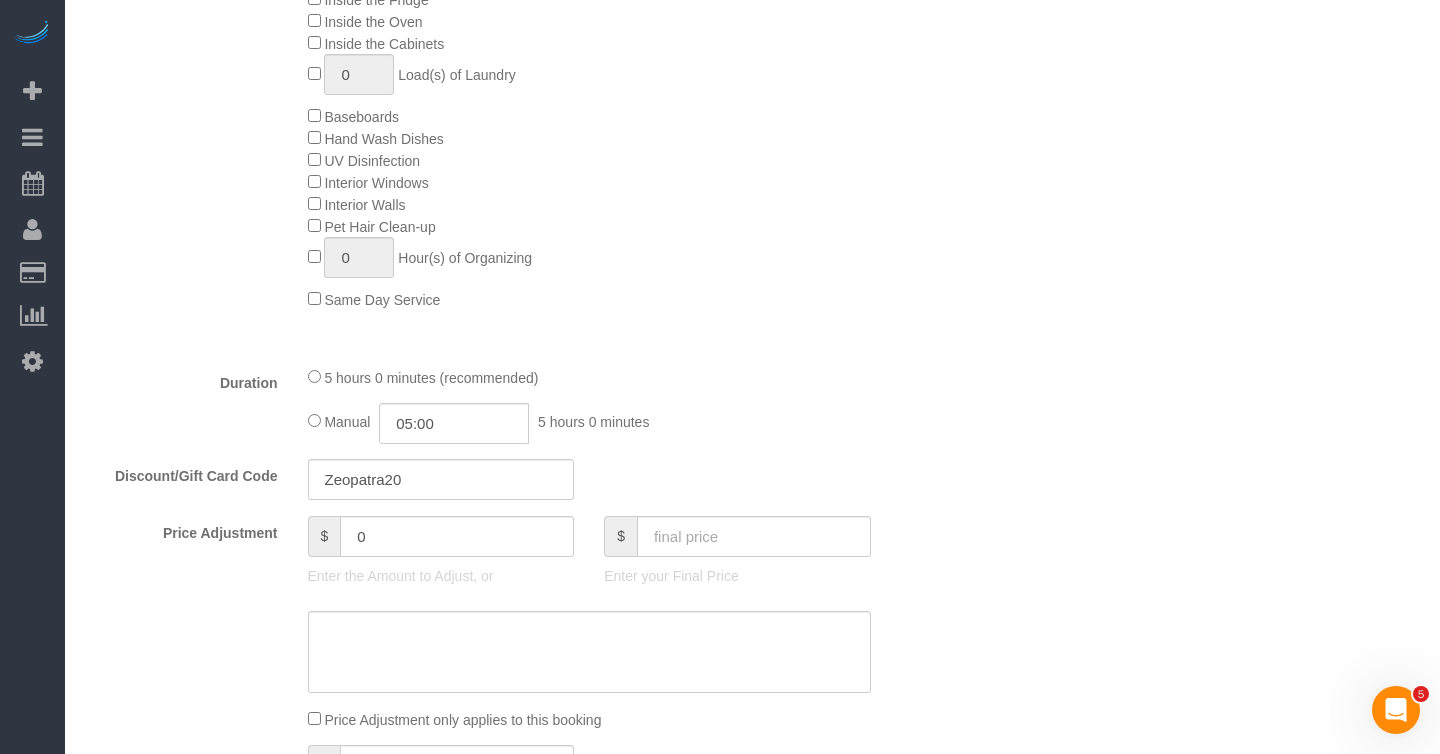 scroll, scrollTop: 1129, scrollLeft: 0, axis: vertical 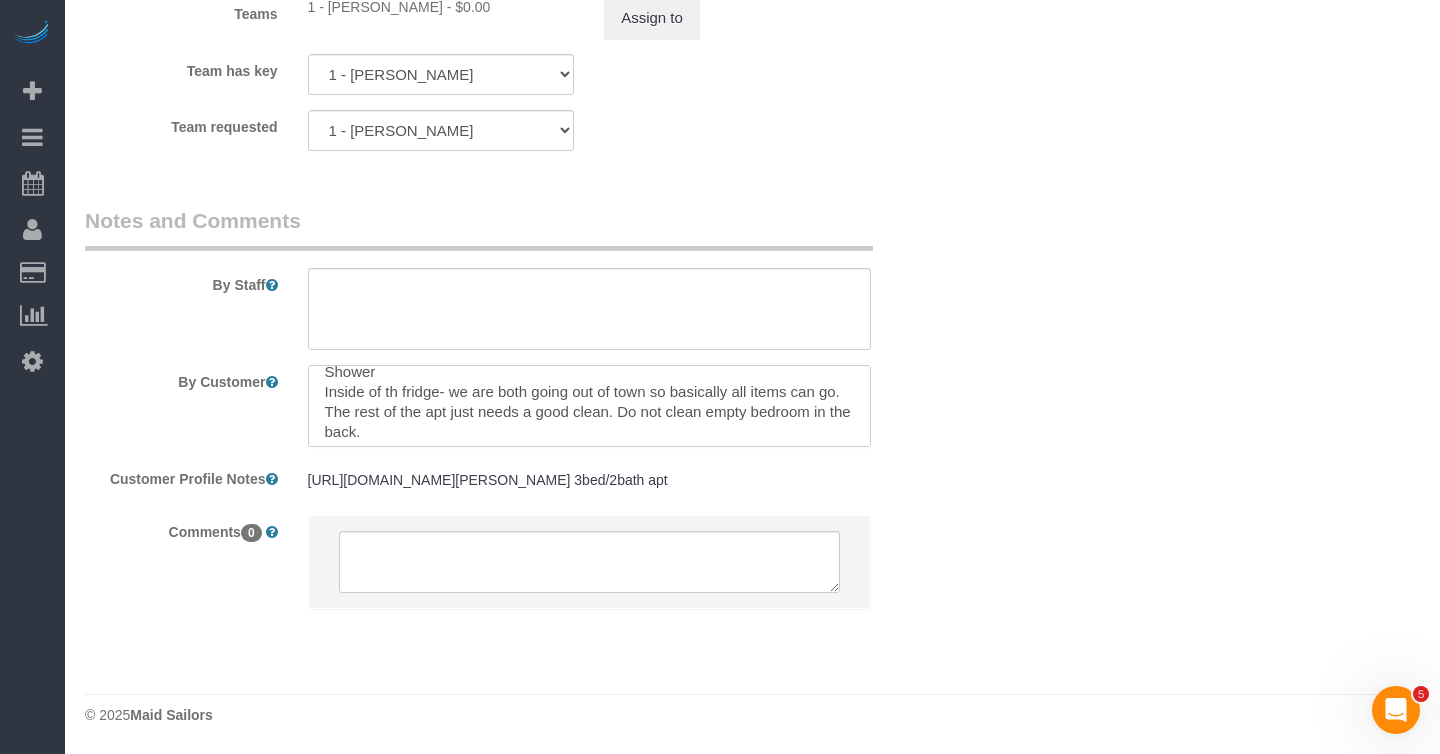 click at bounding box center [589, 406] 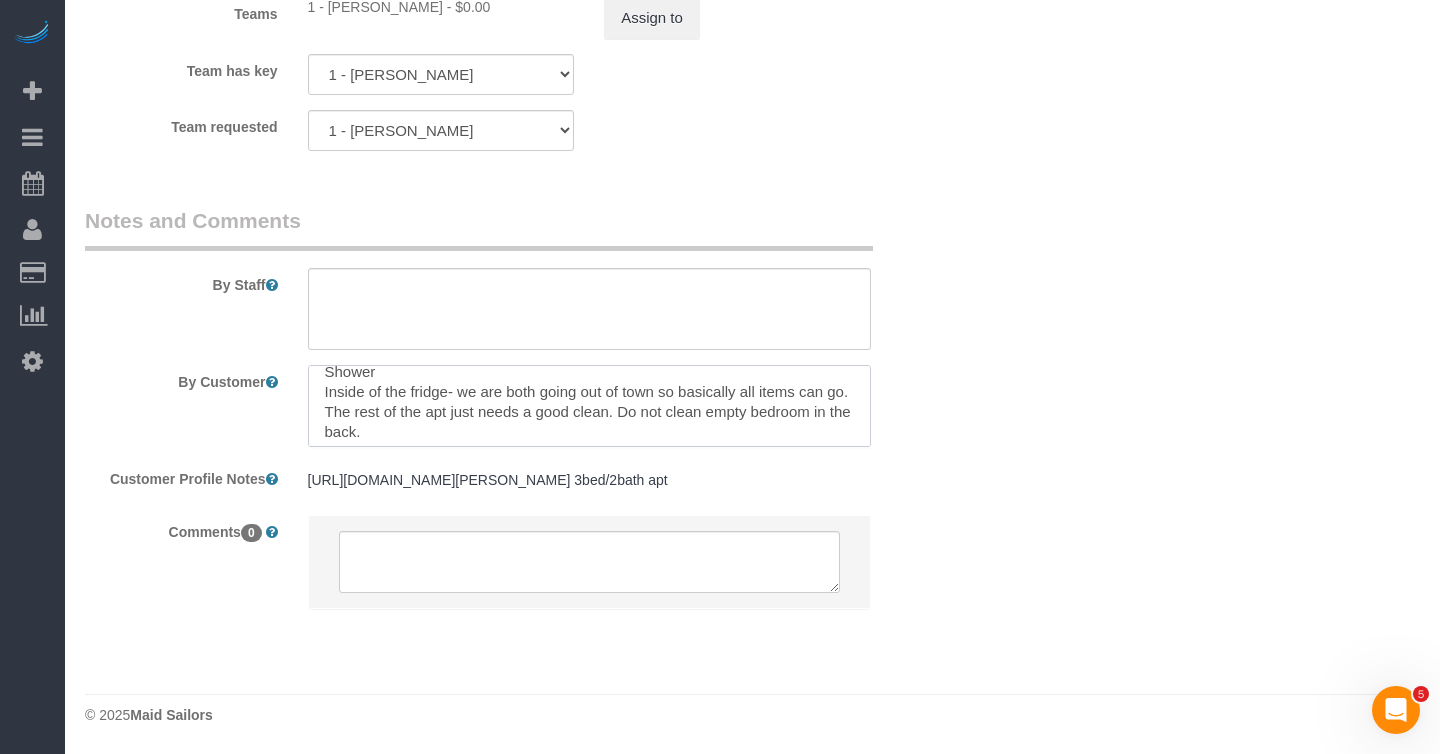type on "Focus areas:
Shower
Inside of the fridge- we are both going out of town so basically all items can go. The rest of the apt just needs a good clean. Do not clean empty bedroom in the back." 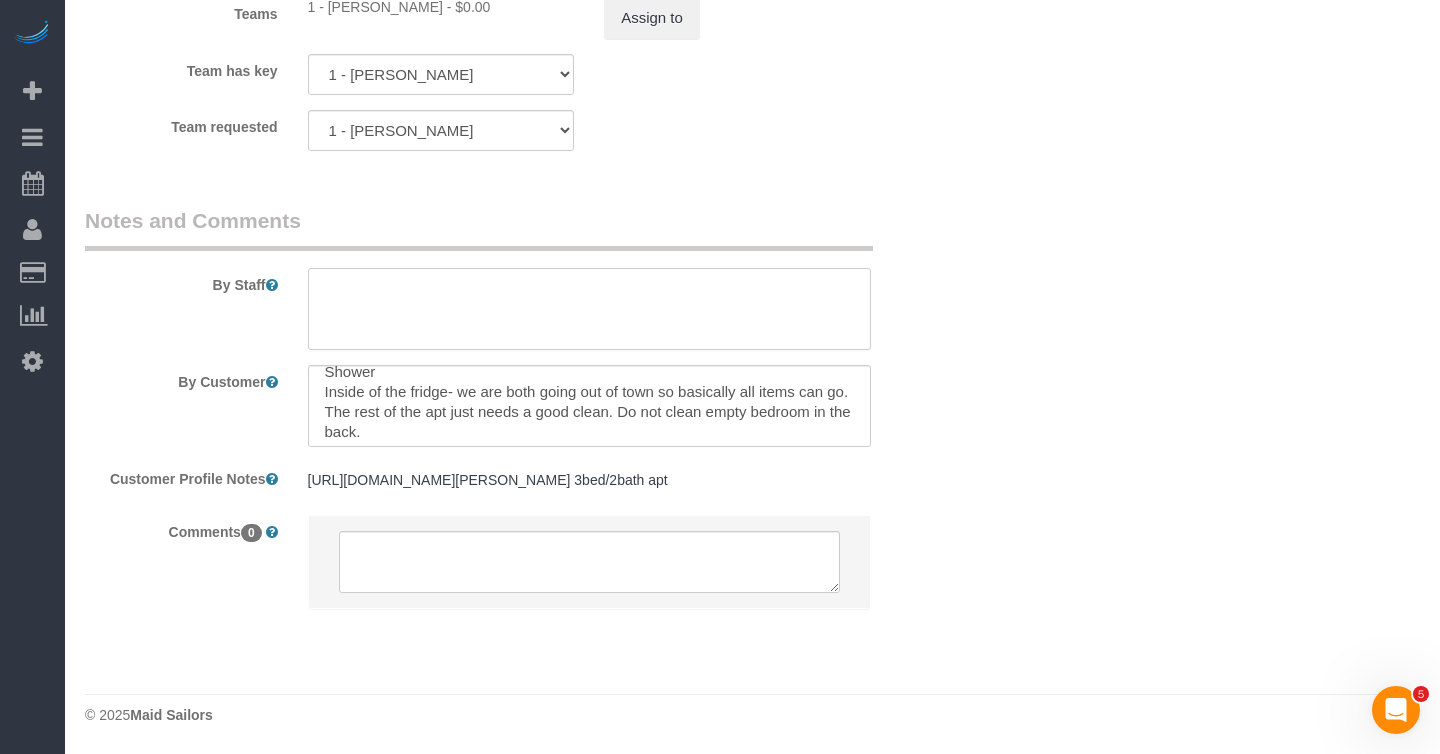 click at bounding box center [589, 309] 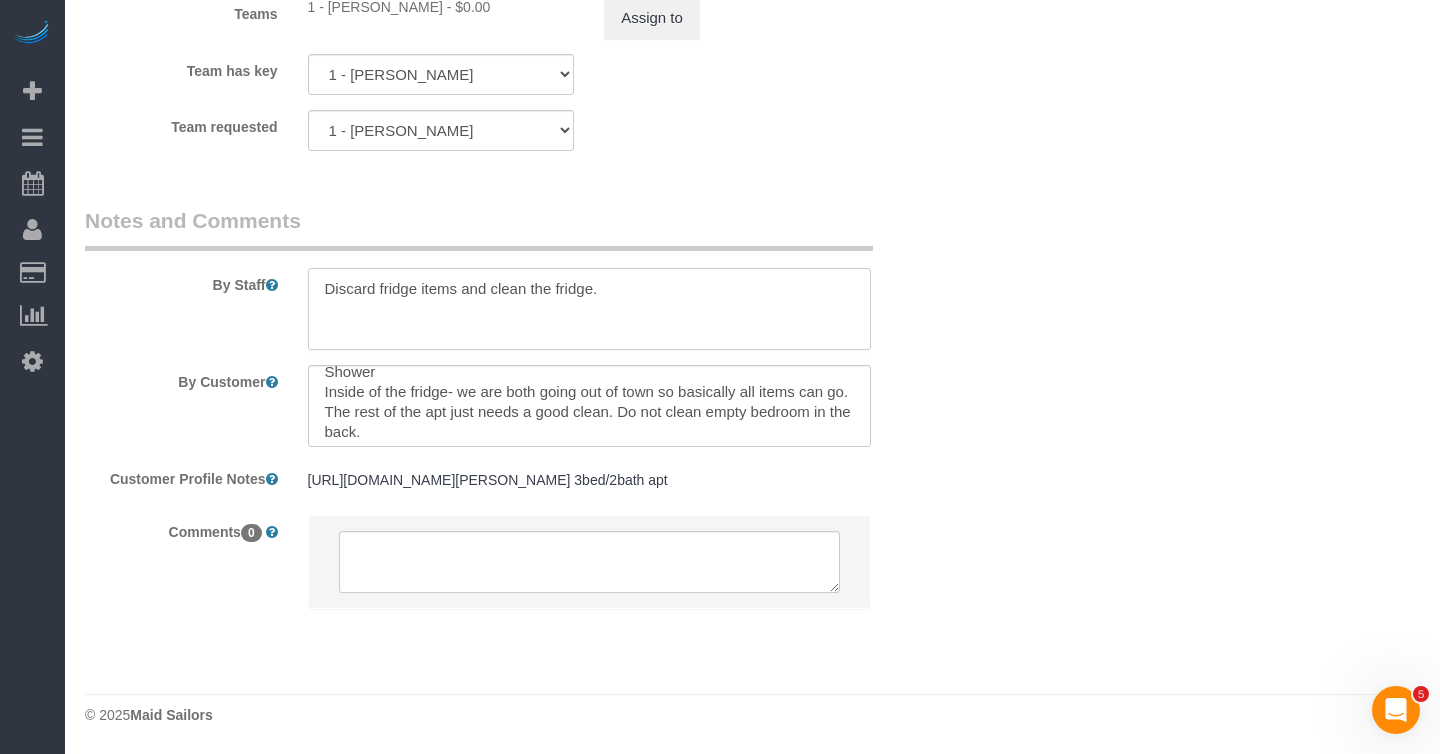 paste on "Deep clean the bathroom and clean the rest of the home." 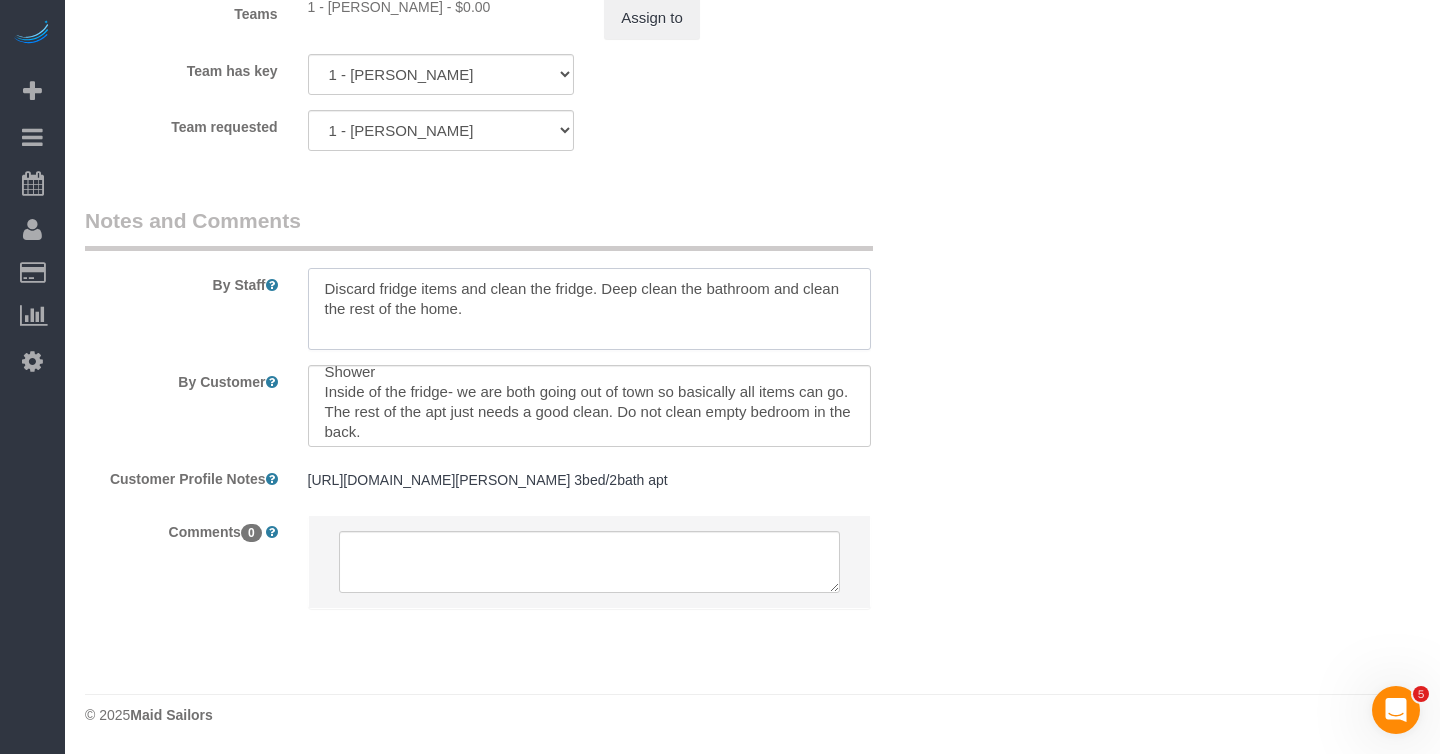 click at bounding box center (589, 309) 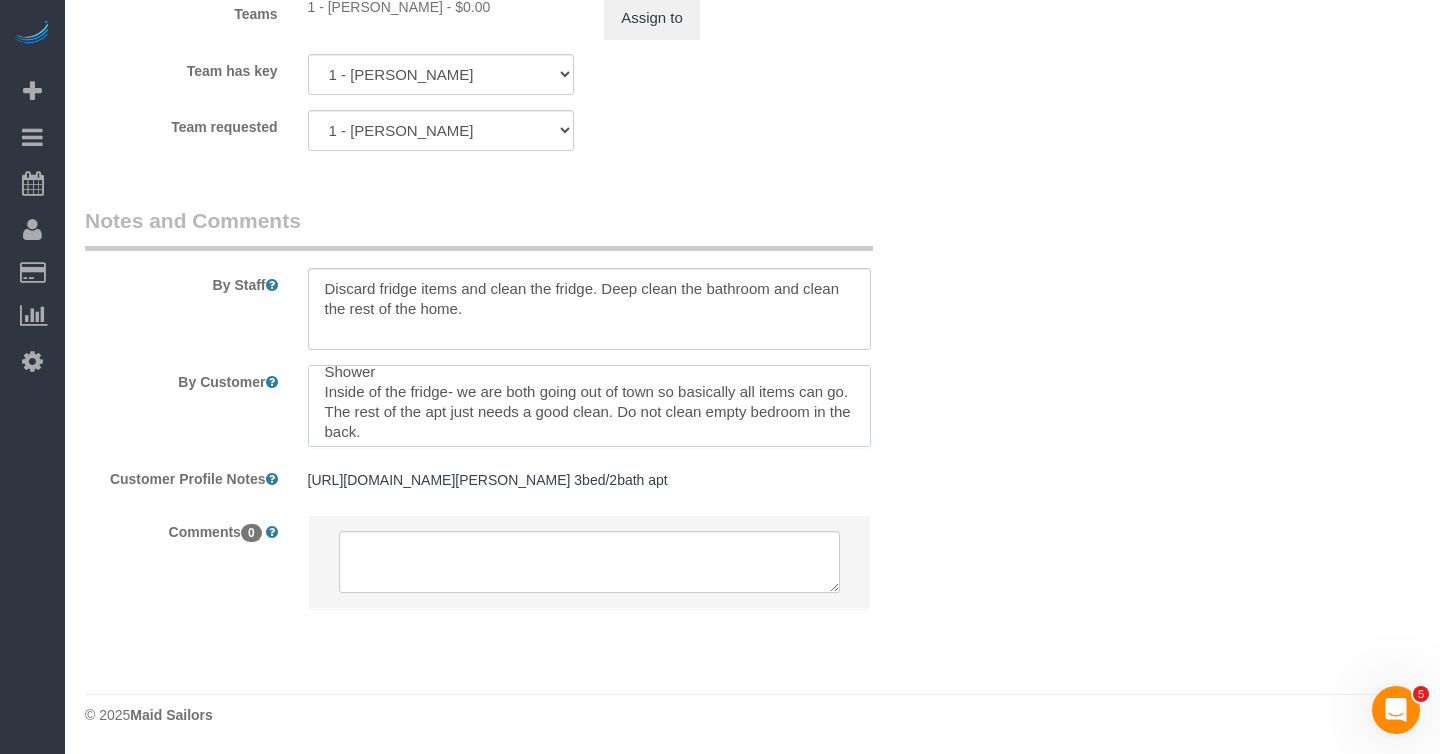 drag, startPoint x: 698, startPoint y: 420, endPoint x: 646, endPoint y: 399, distance: 56.0803 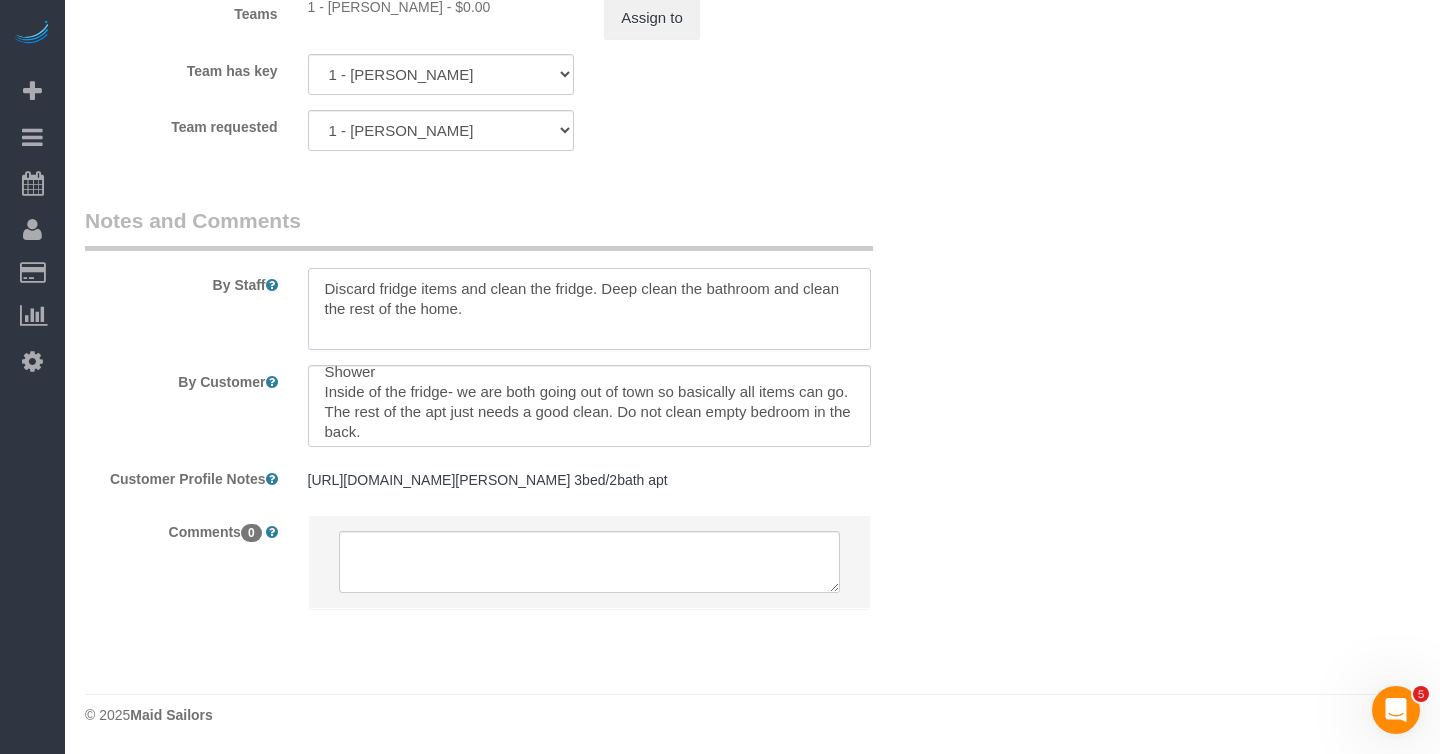 click at bounding box center [589, 309] 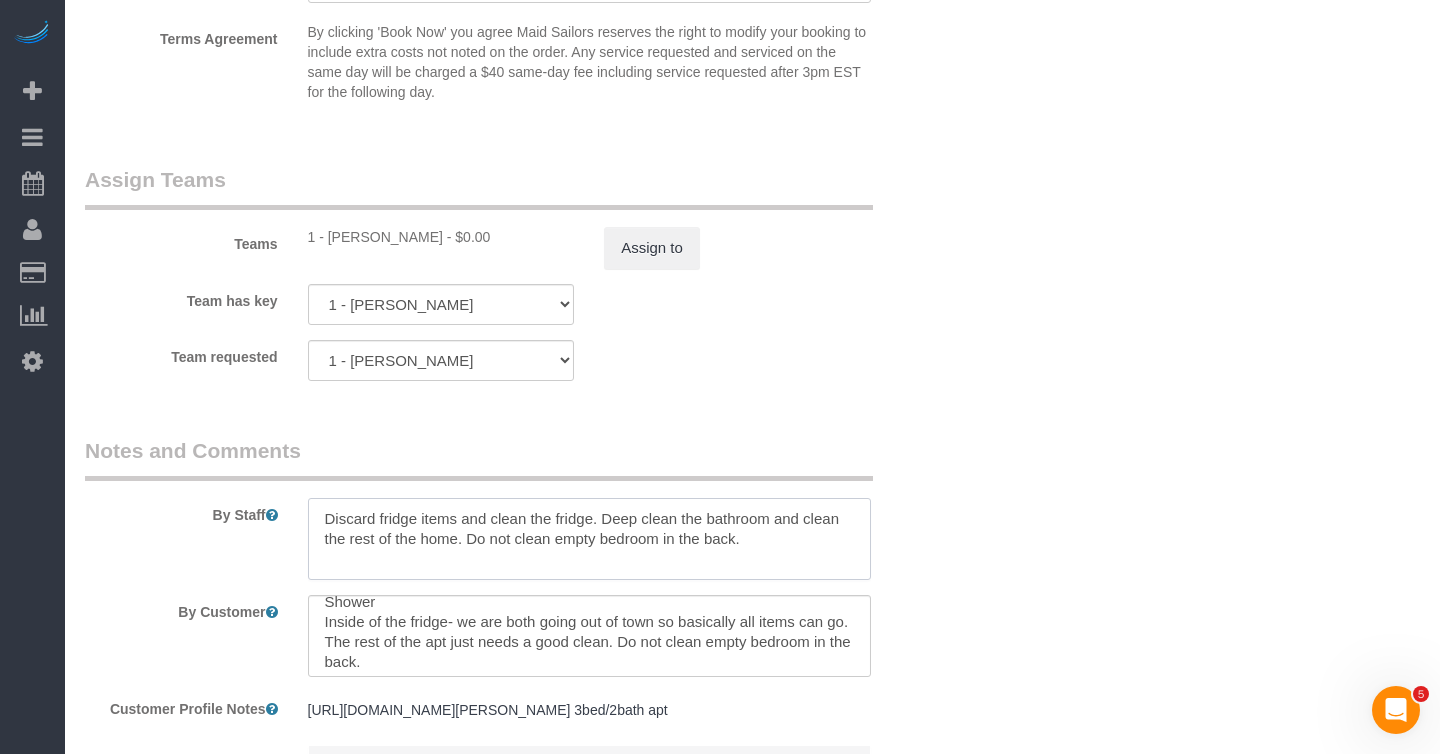 scroll, scrollTop: 2814, scrollLeft: 0, axis: vertical 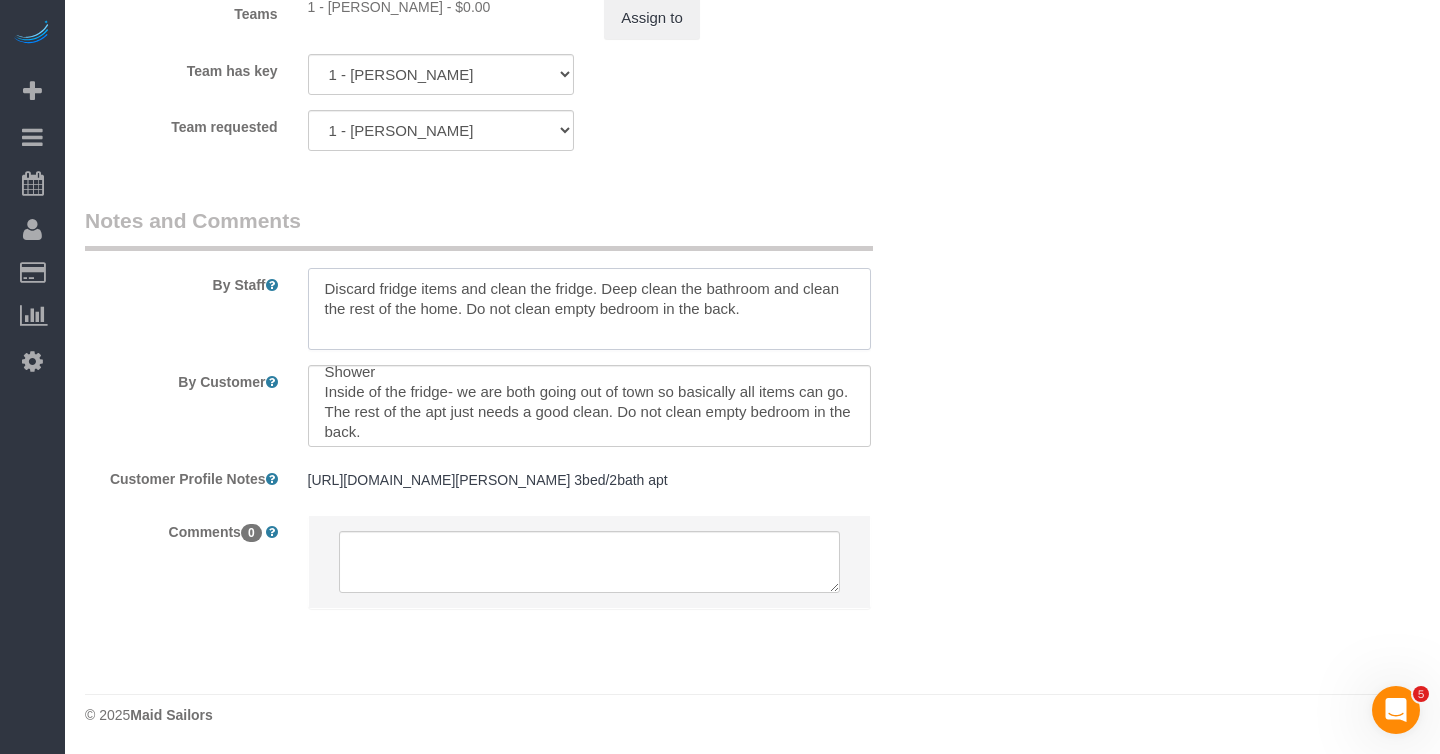 type on "Discard fridge items and clean the fridge. Deep clean the bathroom and clean the rest of the home. Do not clean empty bedroom in the back." 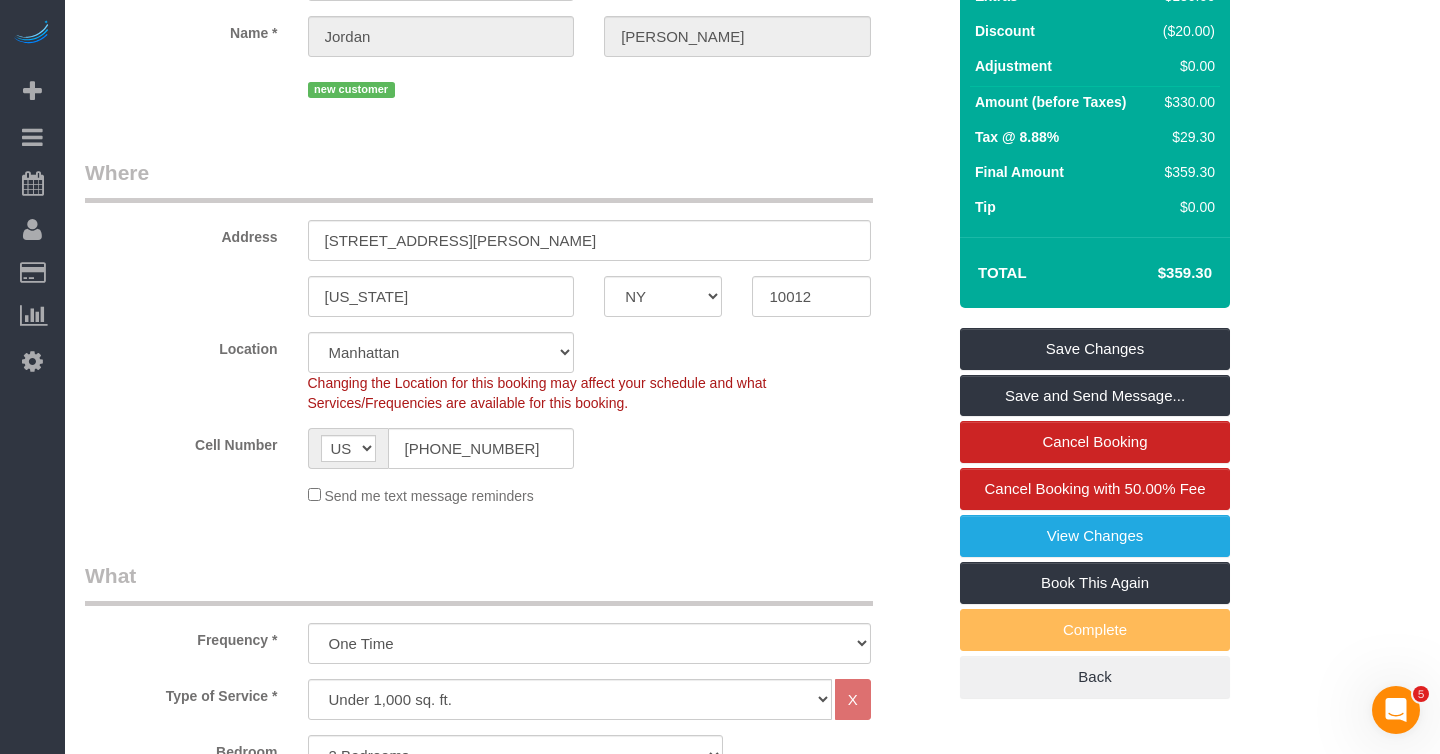 scroll, scrollTop: 0, scrollLeft: 0, axis: both 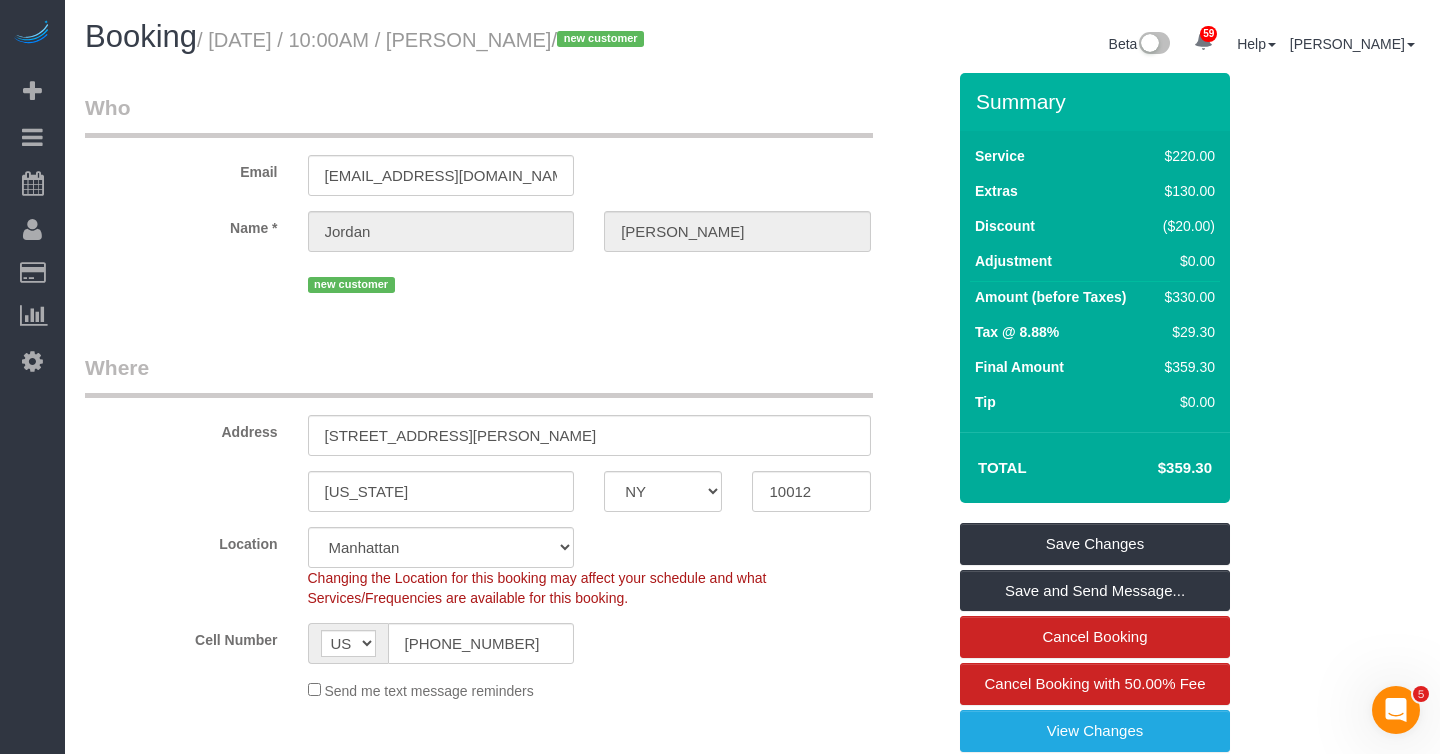 drag, startPoint x: 363, startPoint y: 45, endPoint x: 601, endPoint y: 47, distance: 238.0084 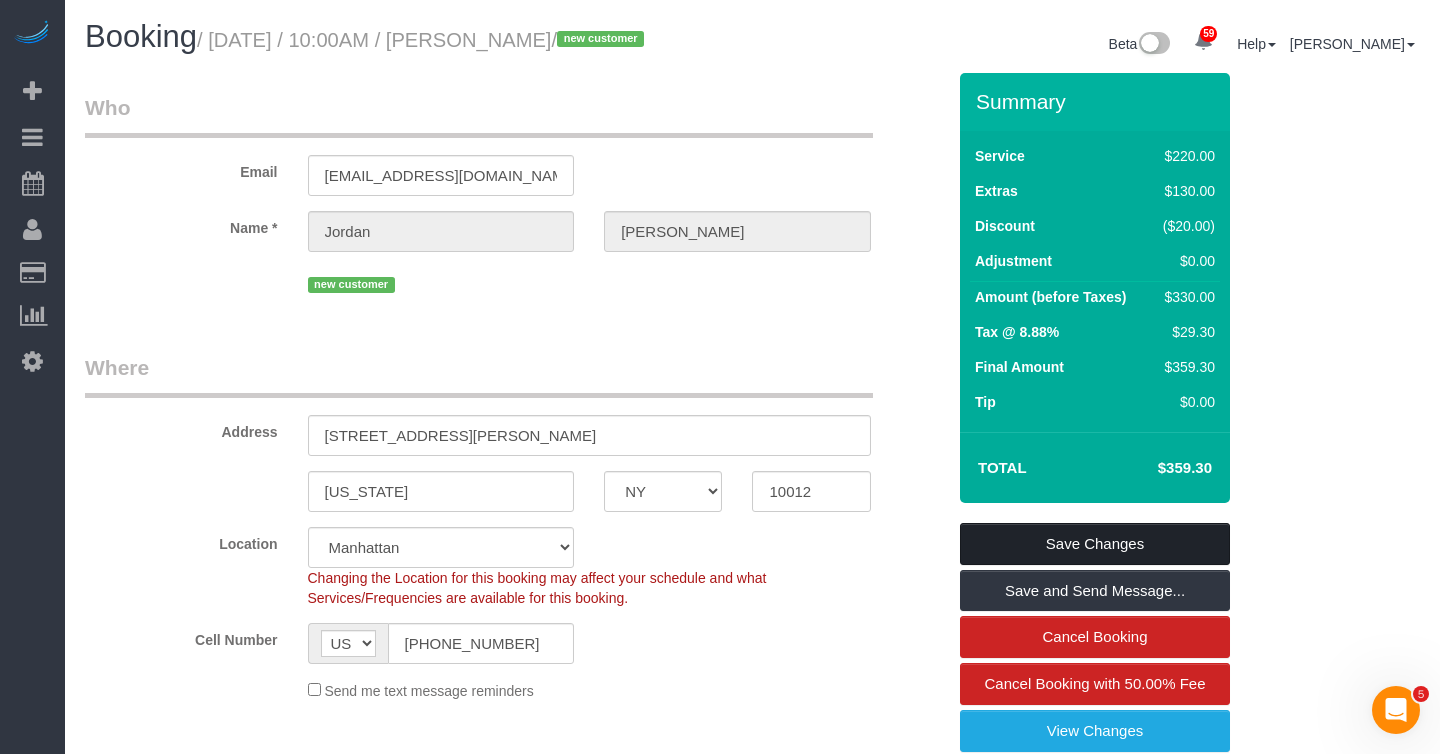 click on "Save Changes" at bounding box center [1095, 544] 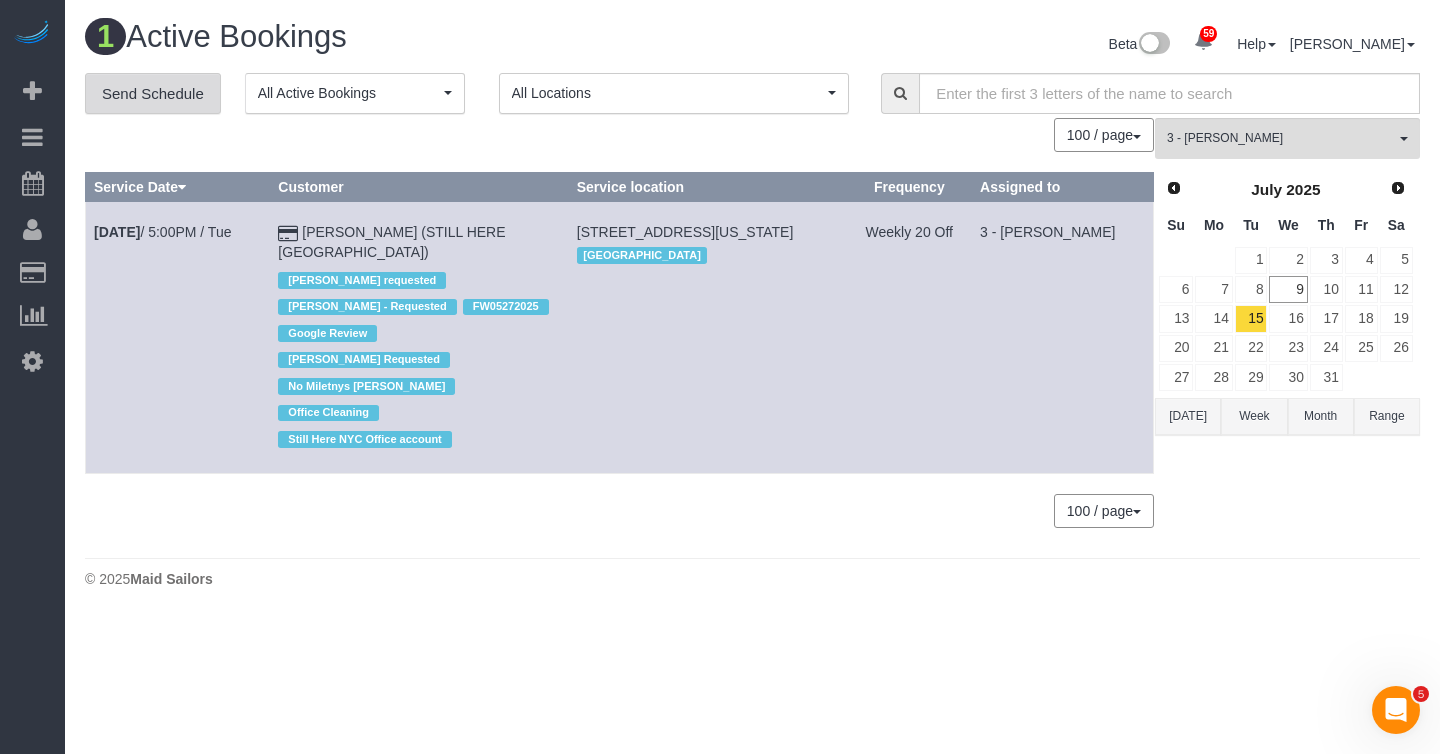 click on "Send Schedule" at bounding box center (153, 94) 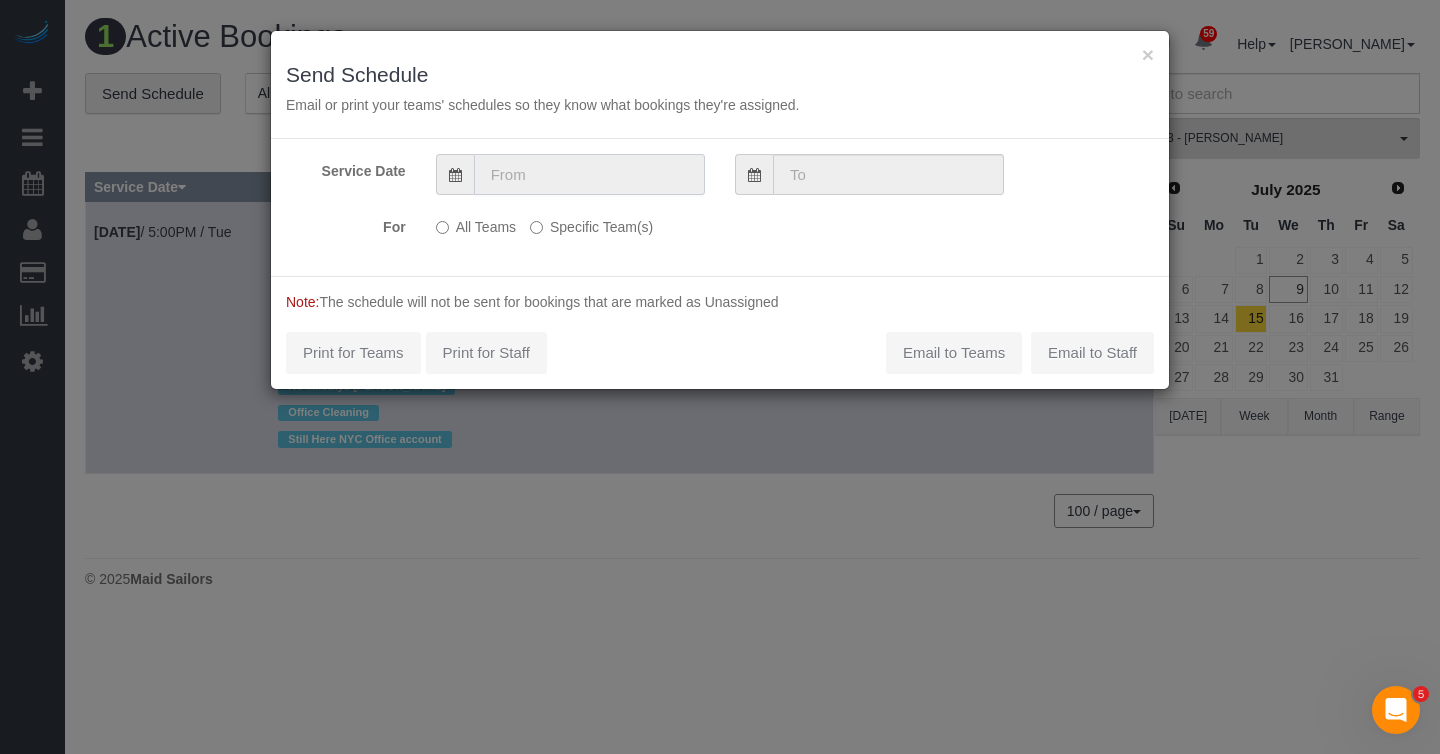 click at bounding box center [589, 174] 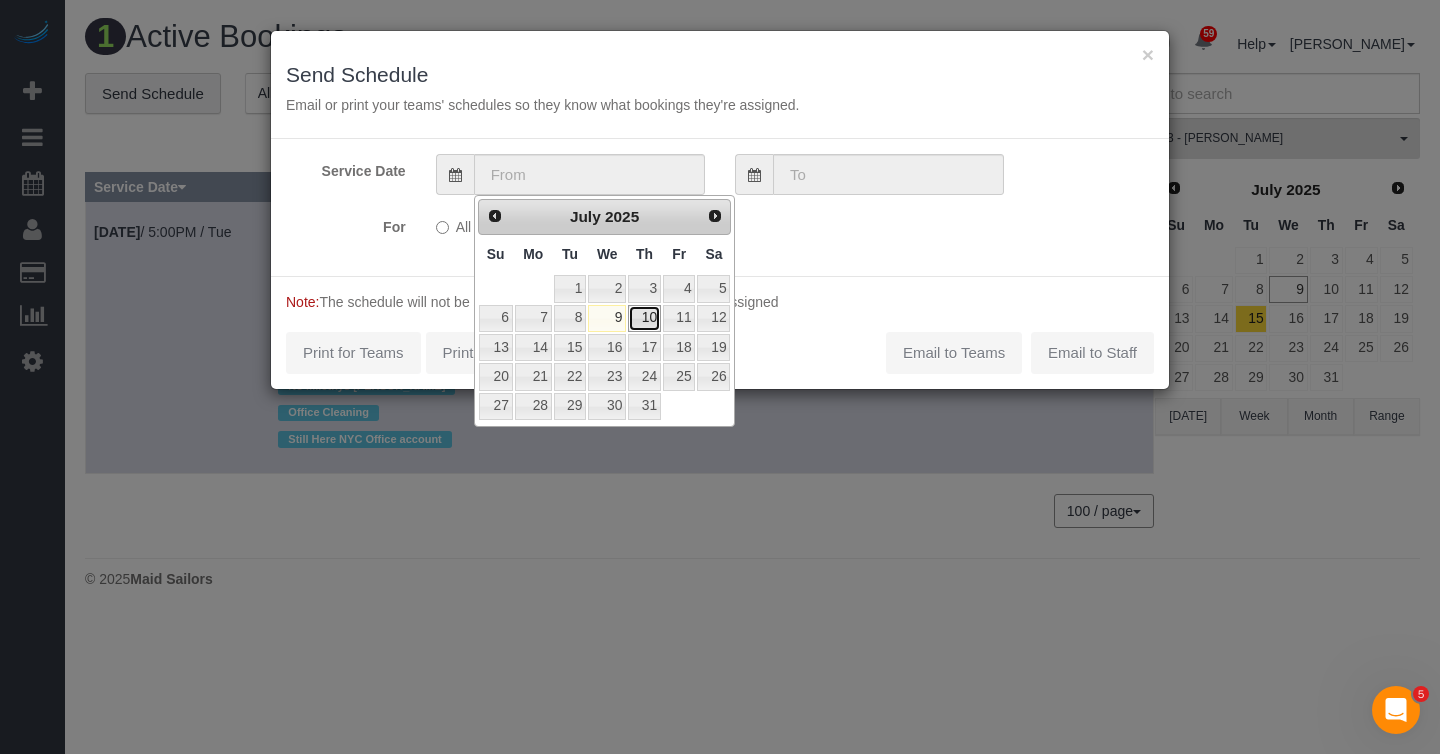 click on "10" at bounding box center [644, 318] 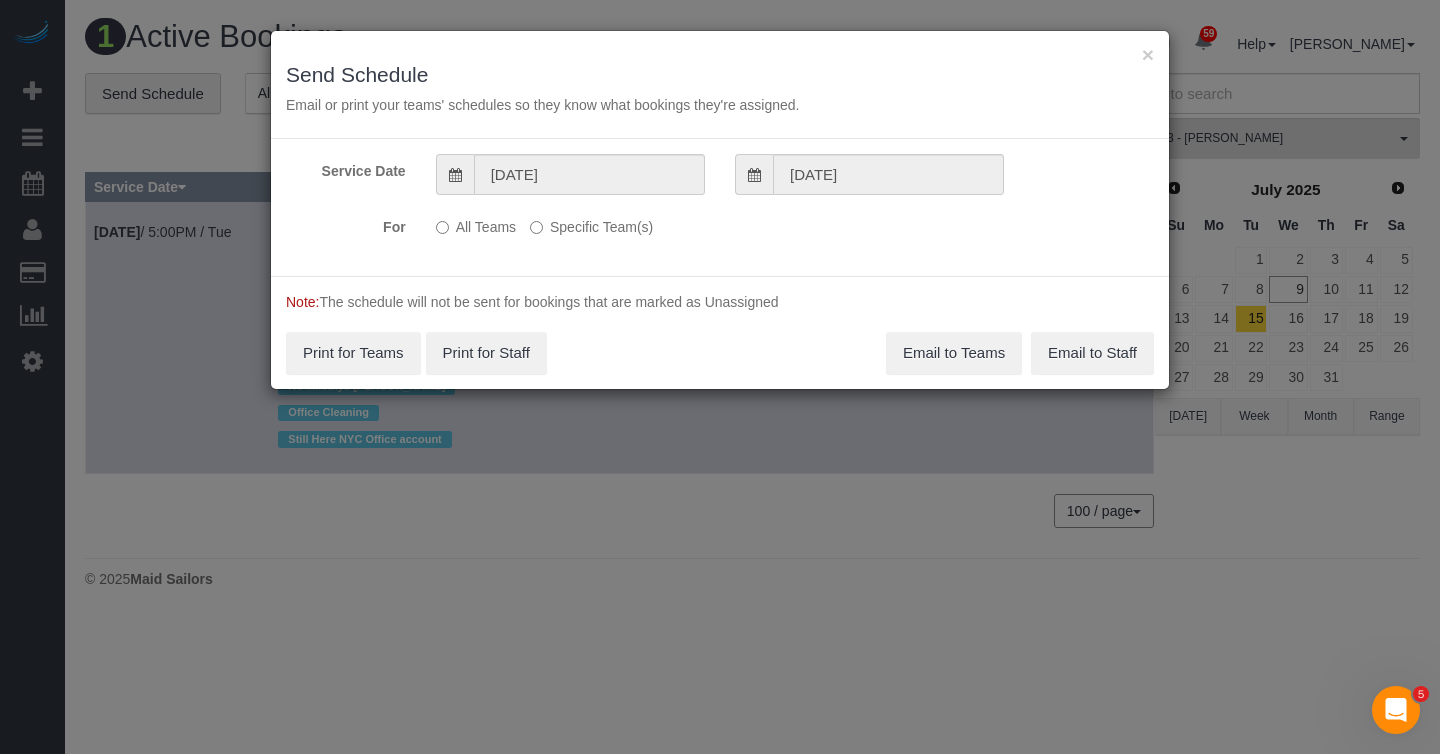 click on "Specific Team(s)" at bounding box center [591, 223] 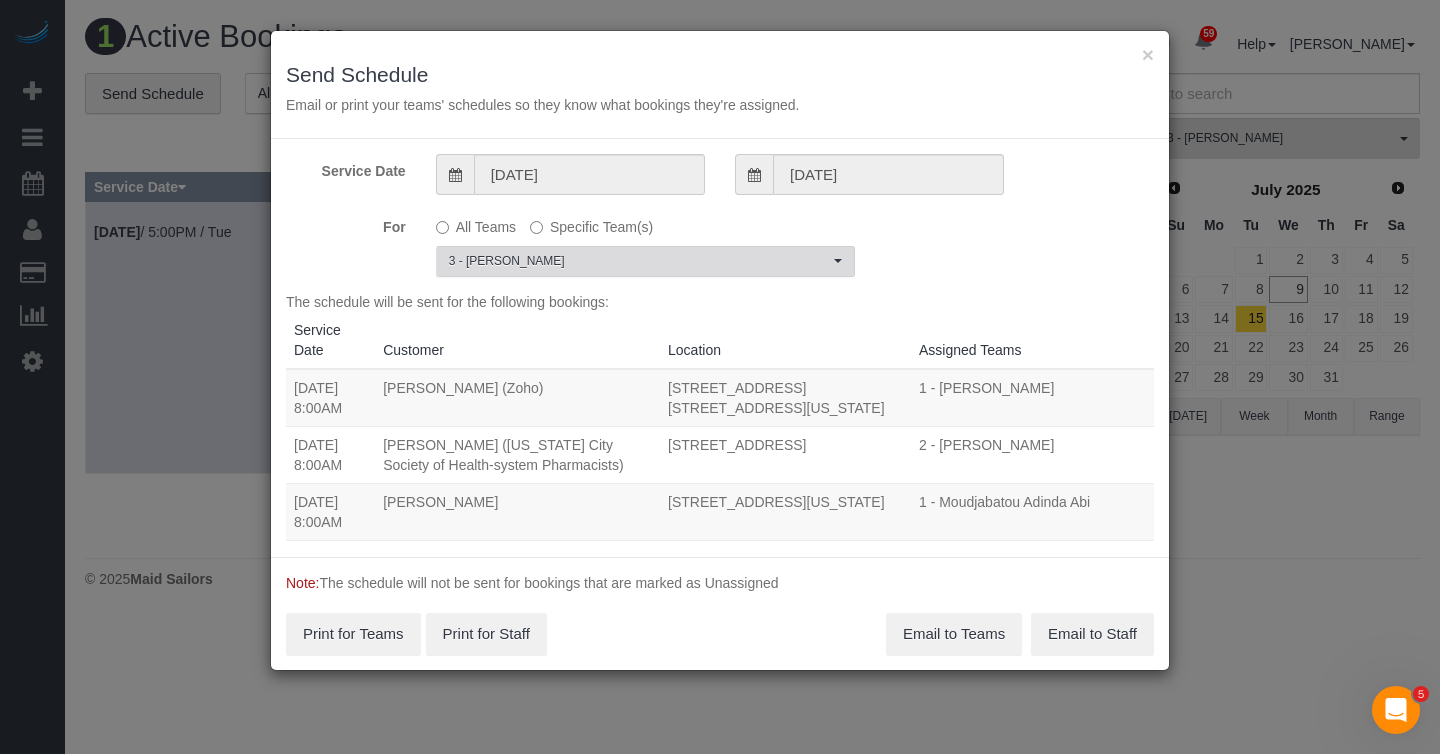 click on "3 - [PERSON_NAME]" at bounding box center (639, 261) 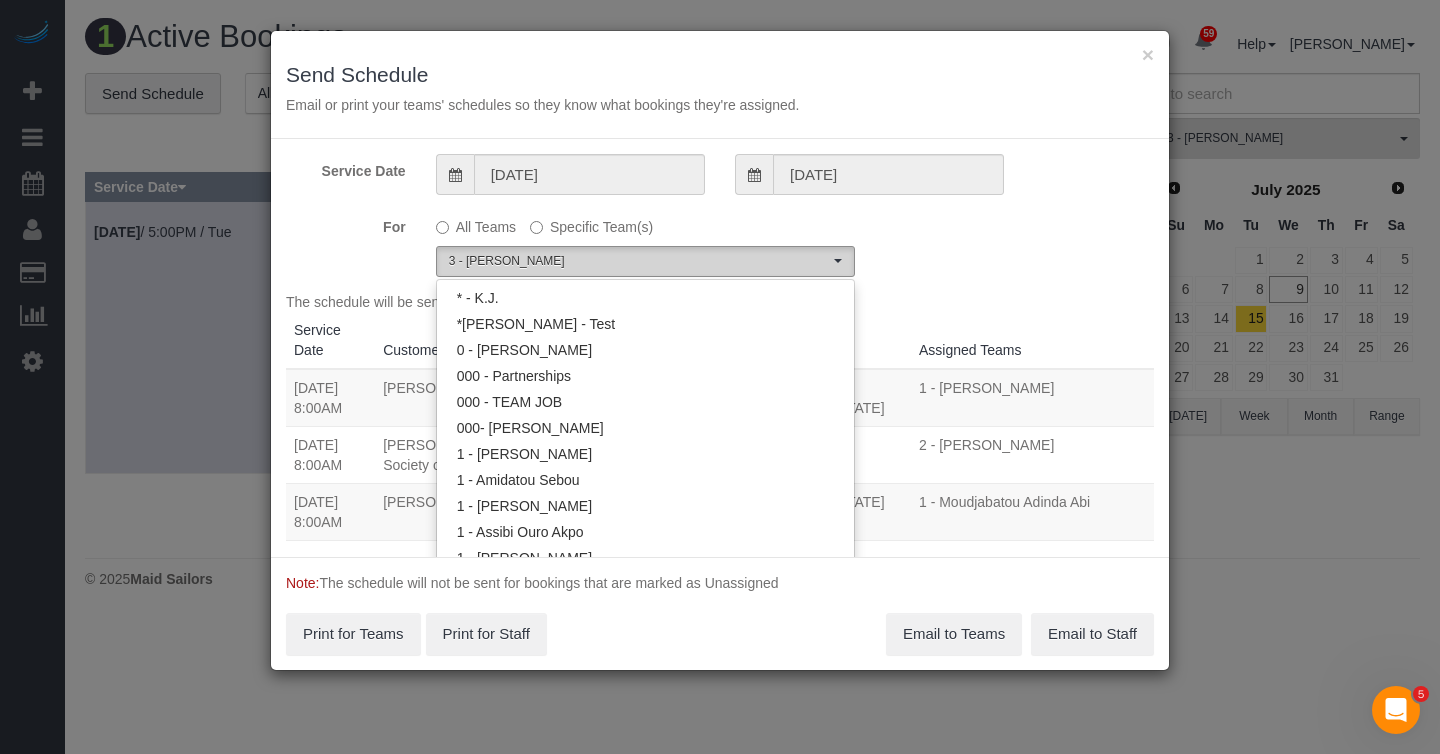 scroll, scrollTop: 1276, scrollLeft: 0, axis: vertical 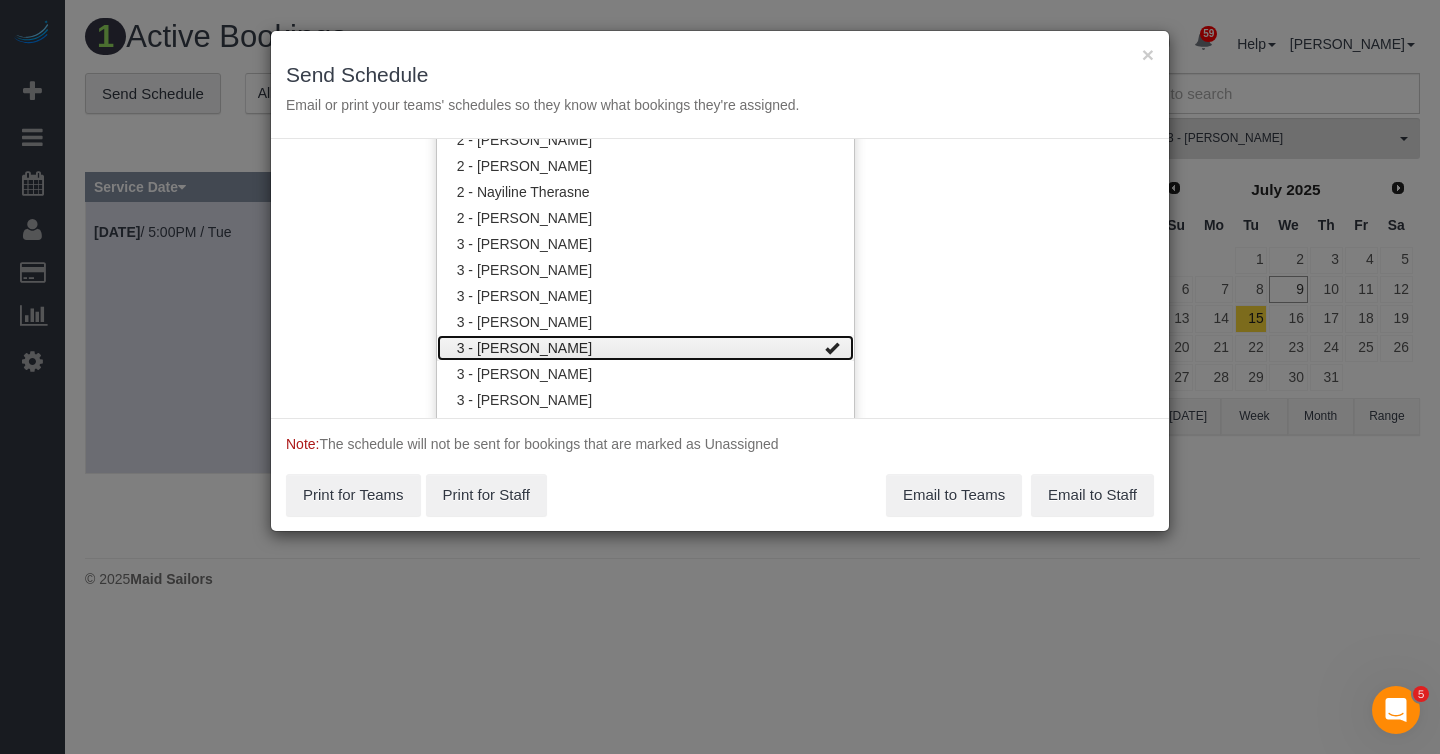 click on "3 - [PERSON_NAME]" at bounding box center (645, 348) 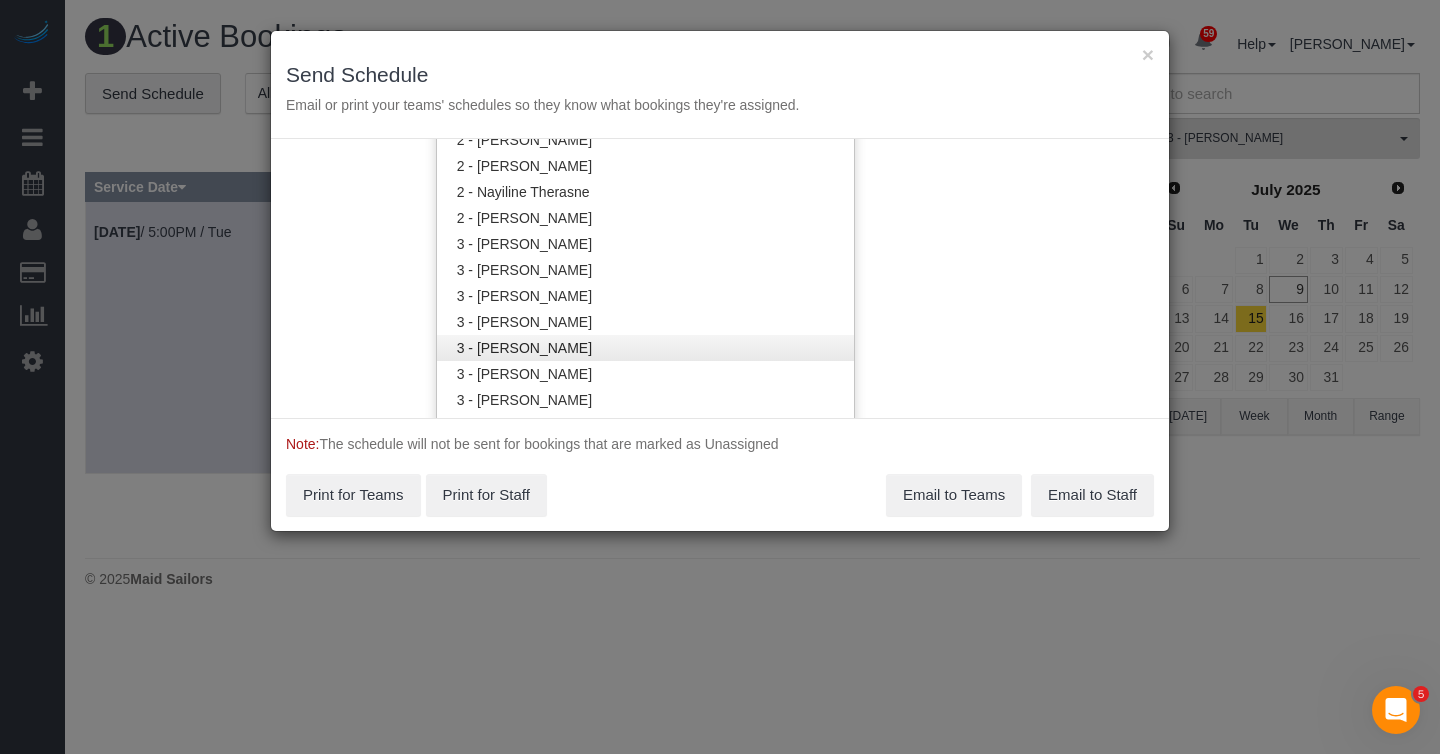 scroll, scrollTop: 977, scrollLeft: 0, axis: vertical 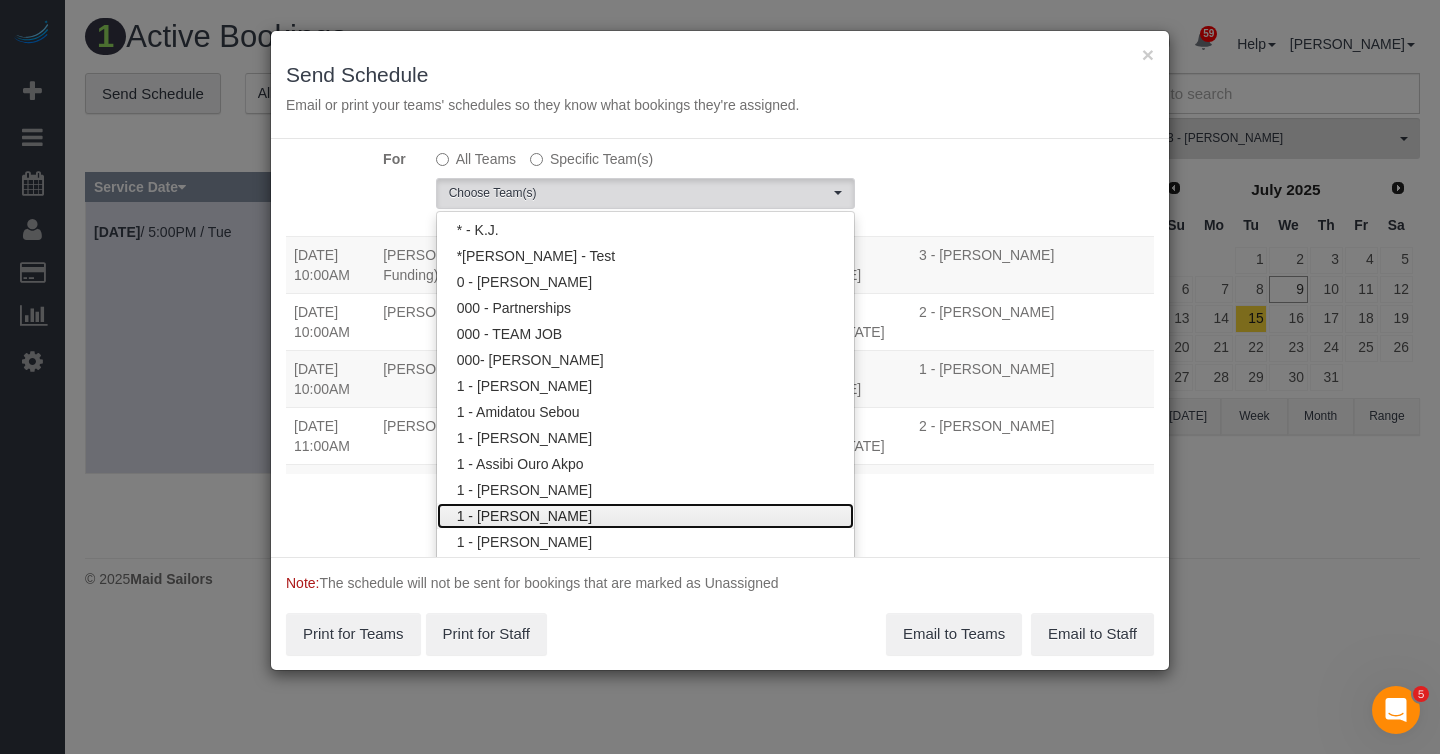 click on "1 - [PERSON_NAME]" at bounding box center (645, 516) 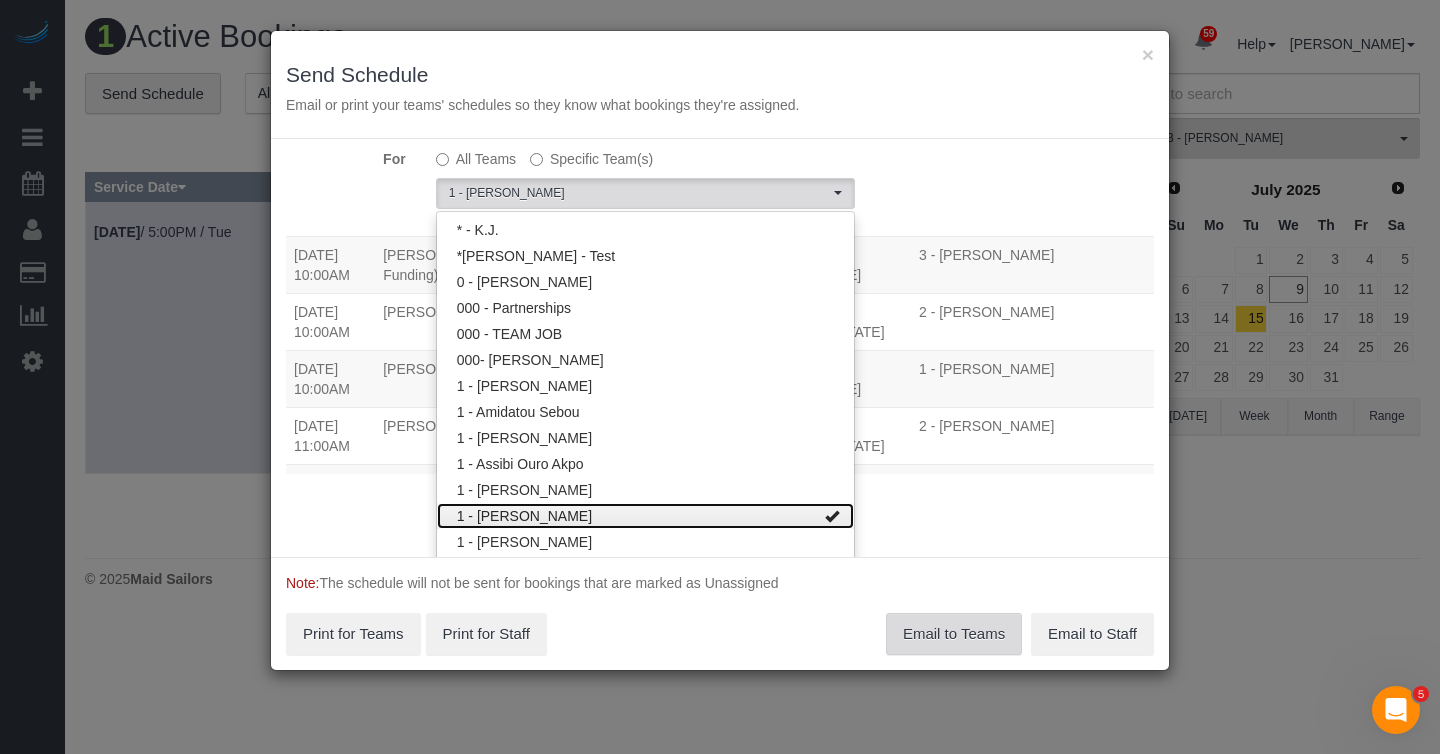 scroll, scrollTop: 125, scrollLeft: 0, axis: vertical 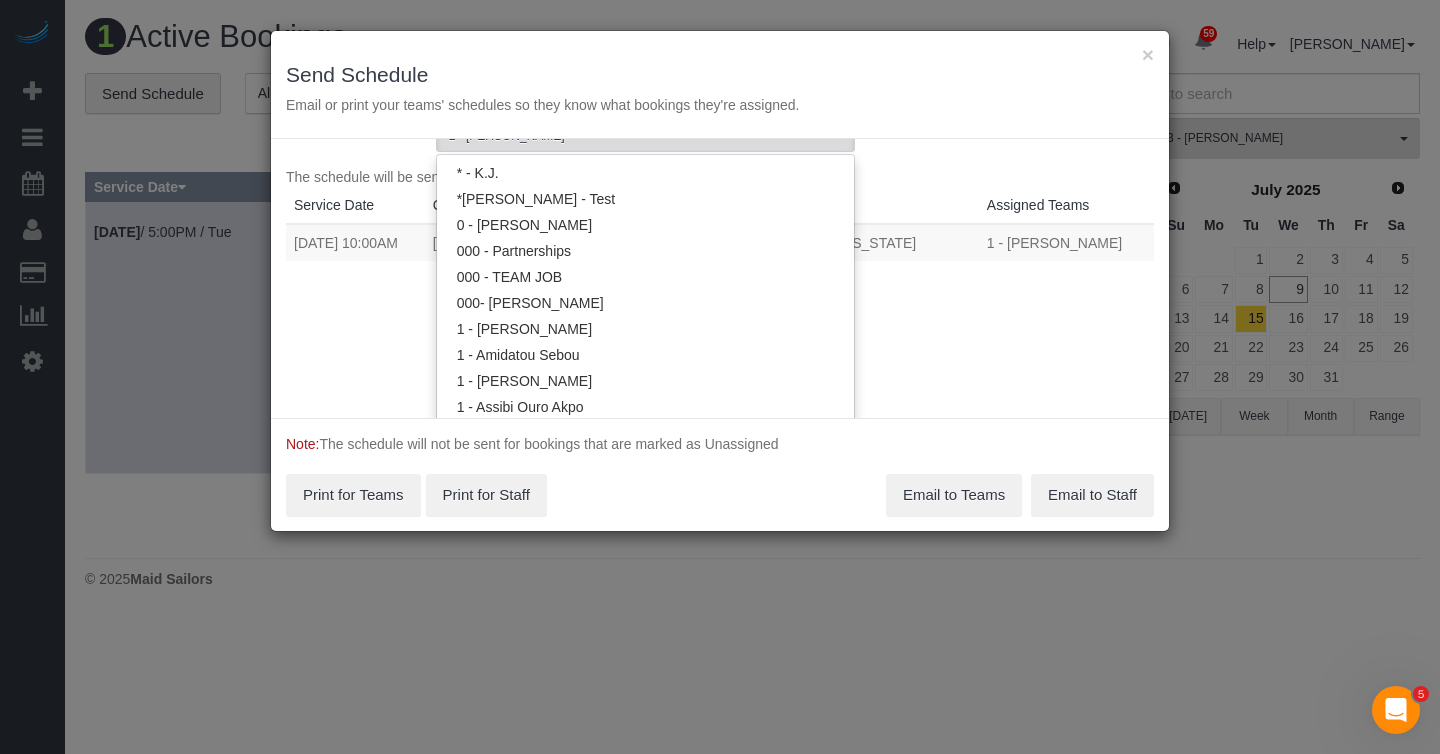 click on "Service Date
07/10/2025
07/10/2025
For
All Teams
Specific Team(s)
1 - Briana Bailey
Choose Team(s)
* - K.J.
*Irene Flores - Test
0 - Angelis Taveras
000 - Partnerships" at bounding box center [720, 278] 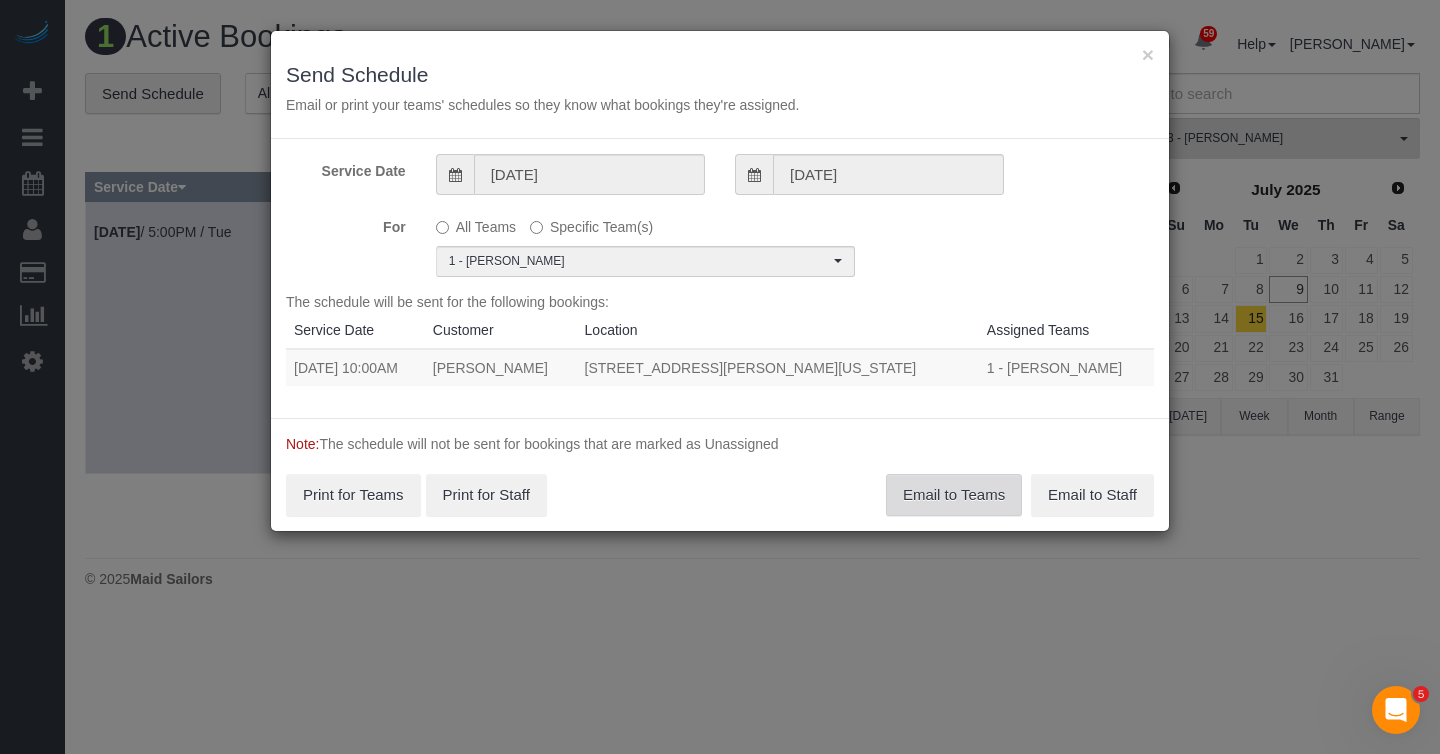 click on "Email to Teams" at bounding box center [954, 495] 